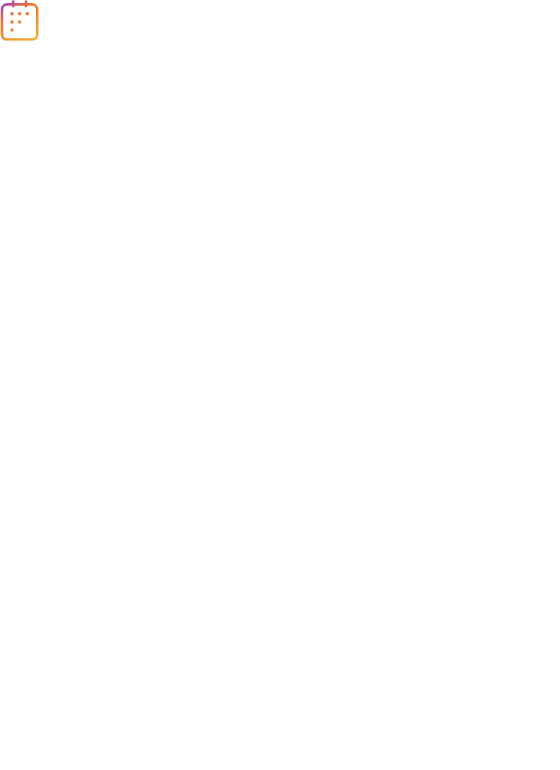 scroll, scrollTop: 0, scrollLeft: 0, axis: both 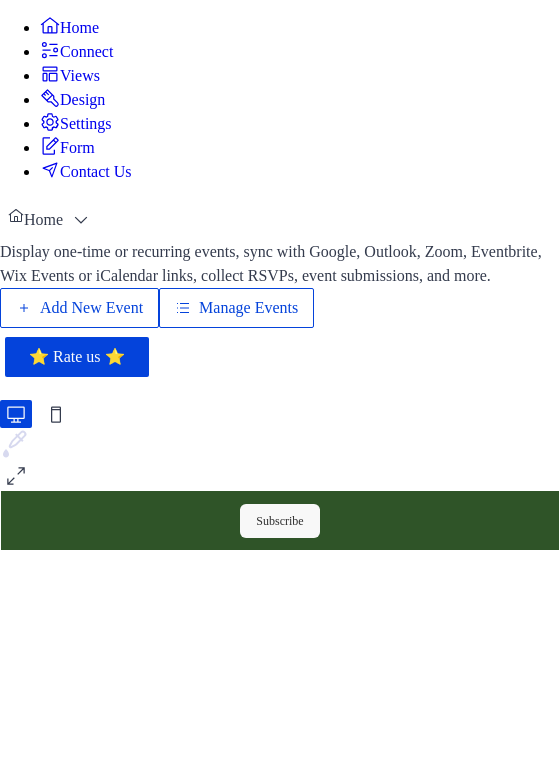 click on "Manage Events" at bounding box center (248, 308) 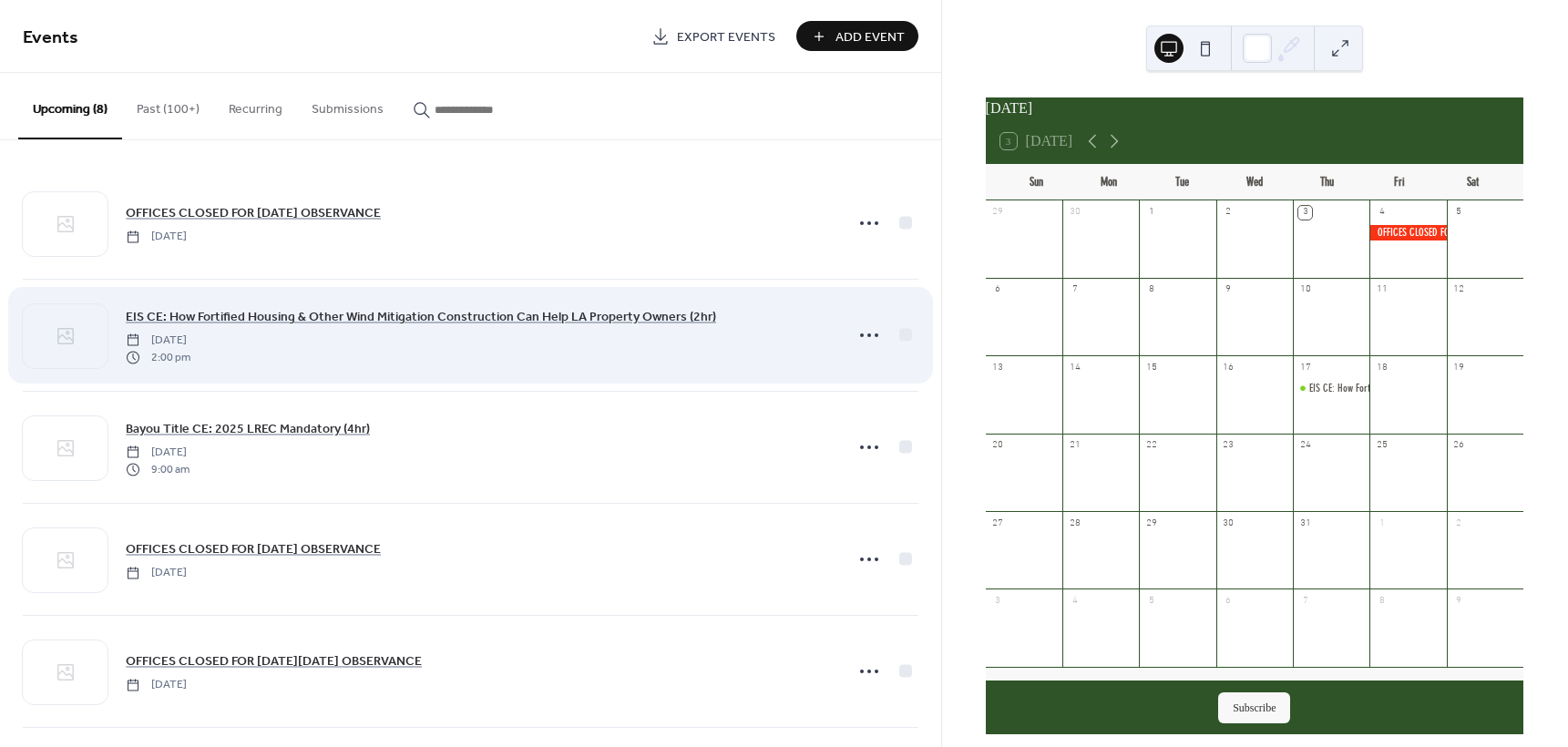 scroll, scrollTop: 0, scrollLeft: 0, axis: both 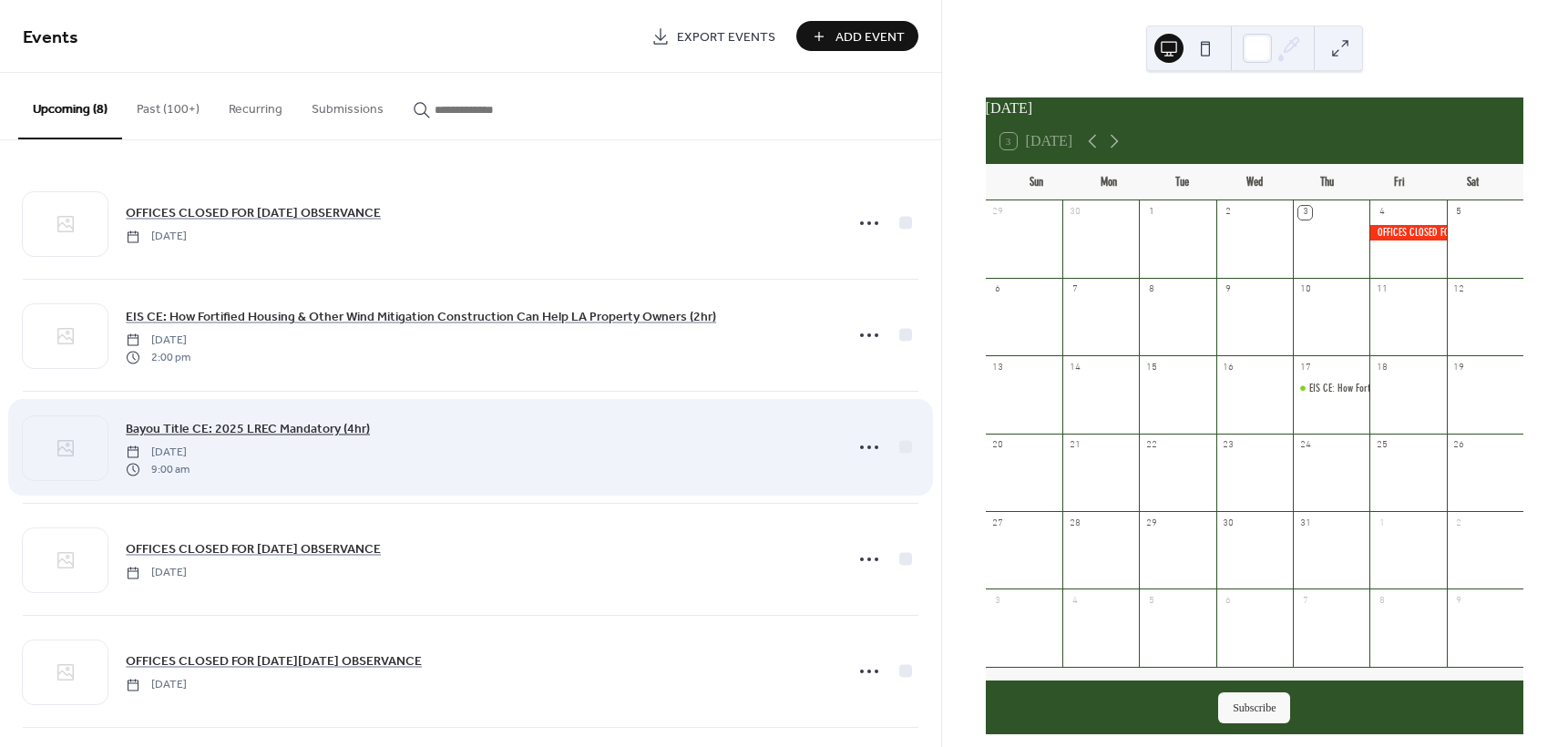 click on "Bayou Title CE: 2025 LREC Mandatory (4hr)" at bounding box center [248, 429] 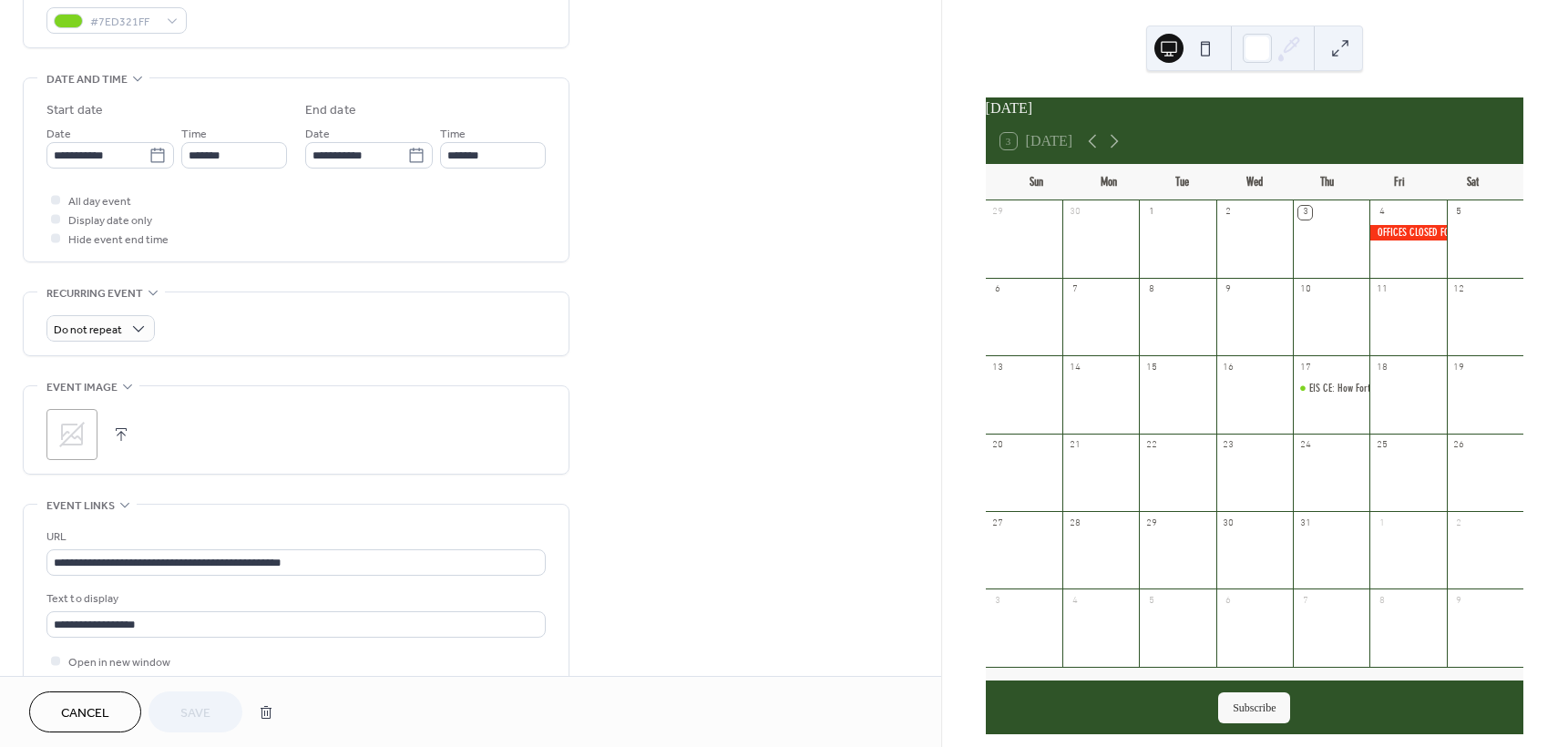scroll, scrollTop: 547, scrollLeft: 0, axis: vertical 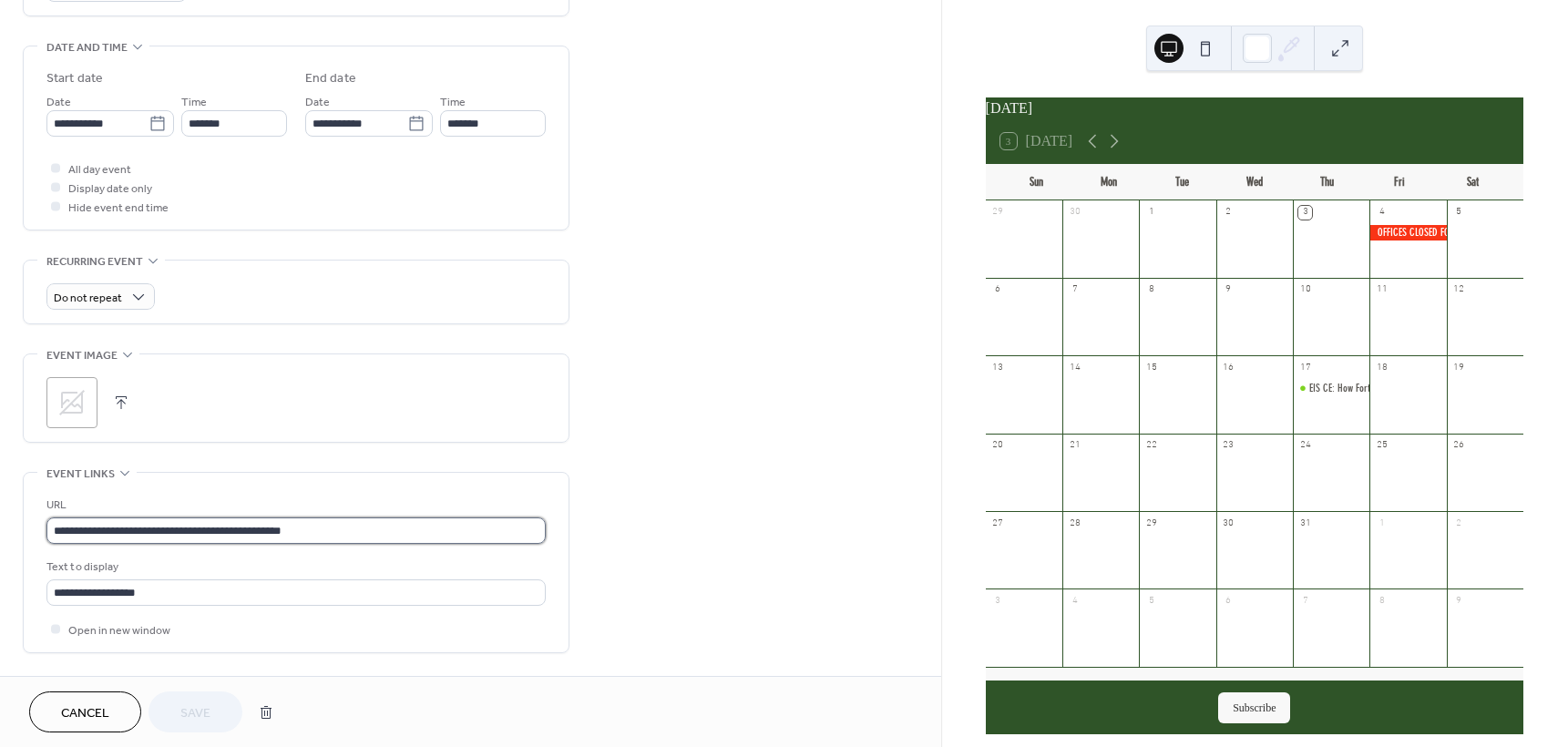 click on "**********" at bounding box center (296, 530) 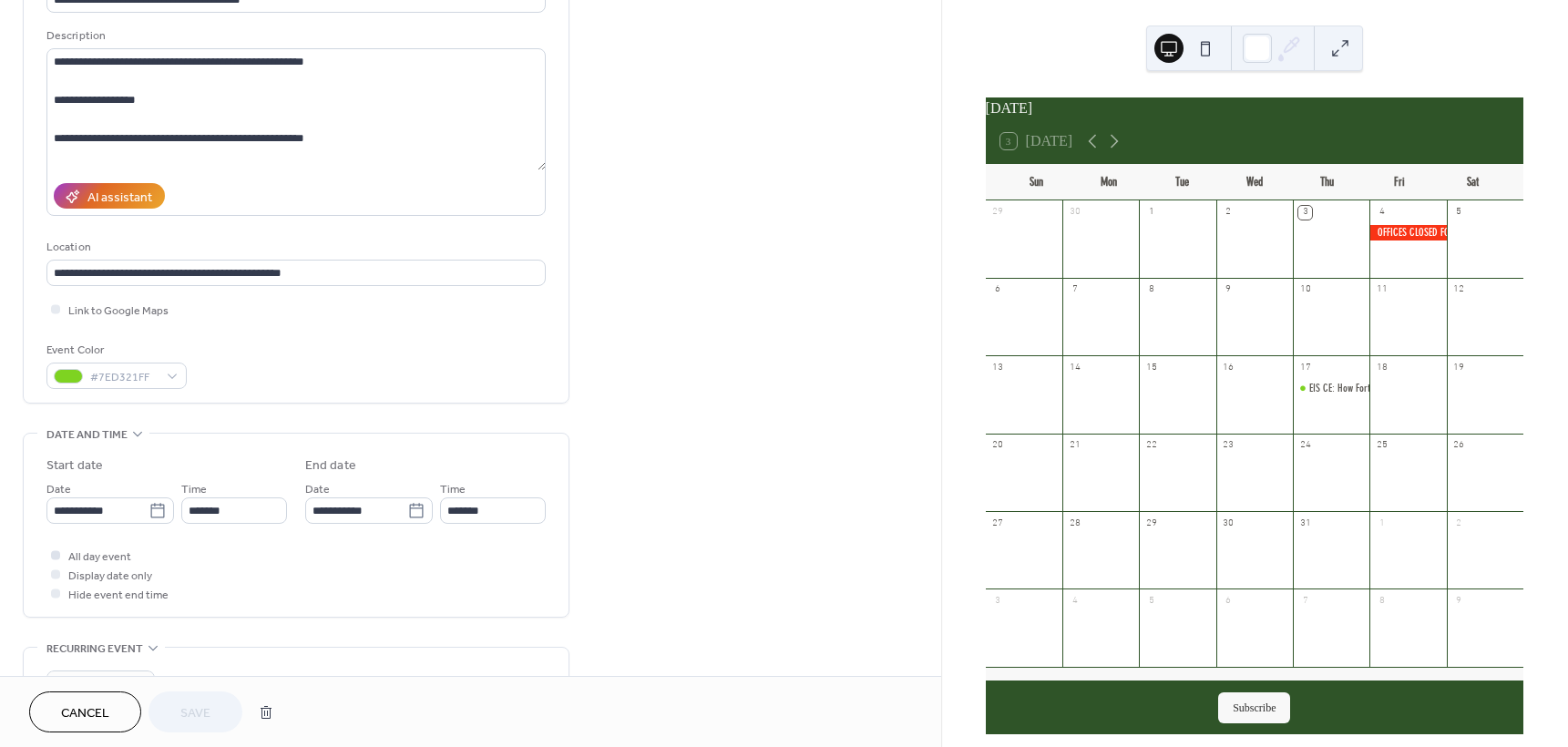 scroll, scrollTop: 0, scrollLeft: 0, axis: both 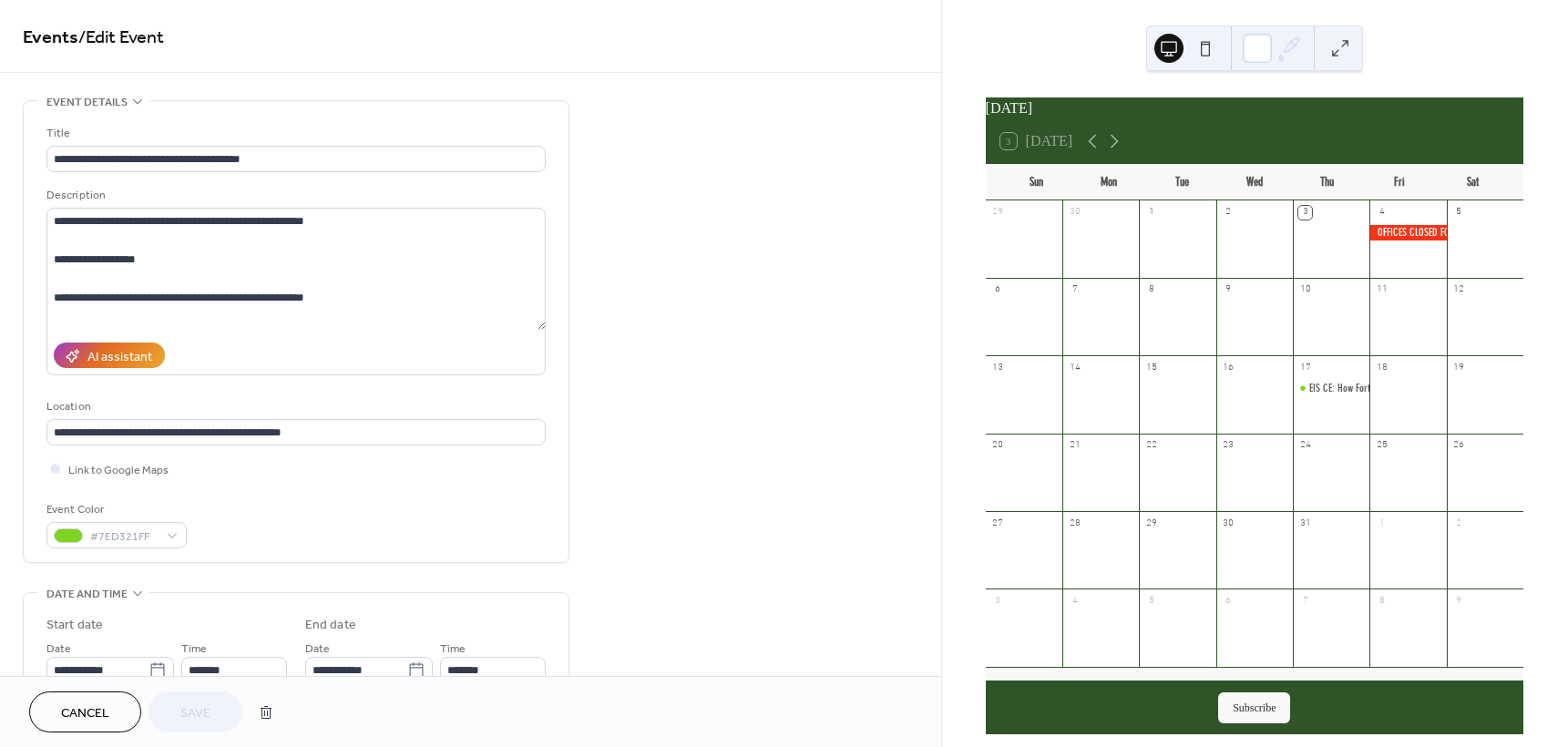 click on "Cancel" at bounding box center (85, 713) 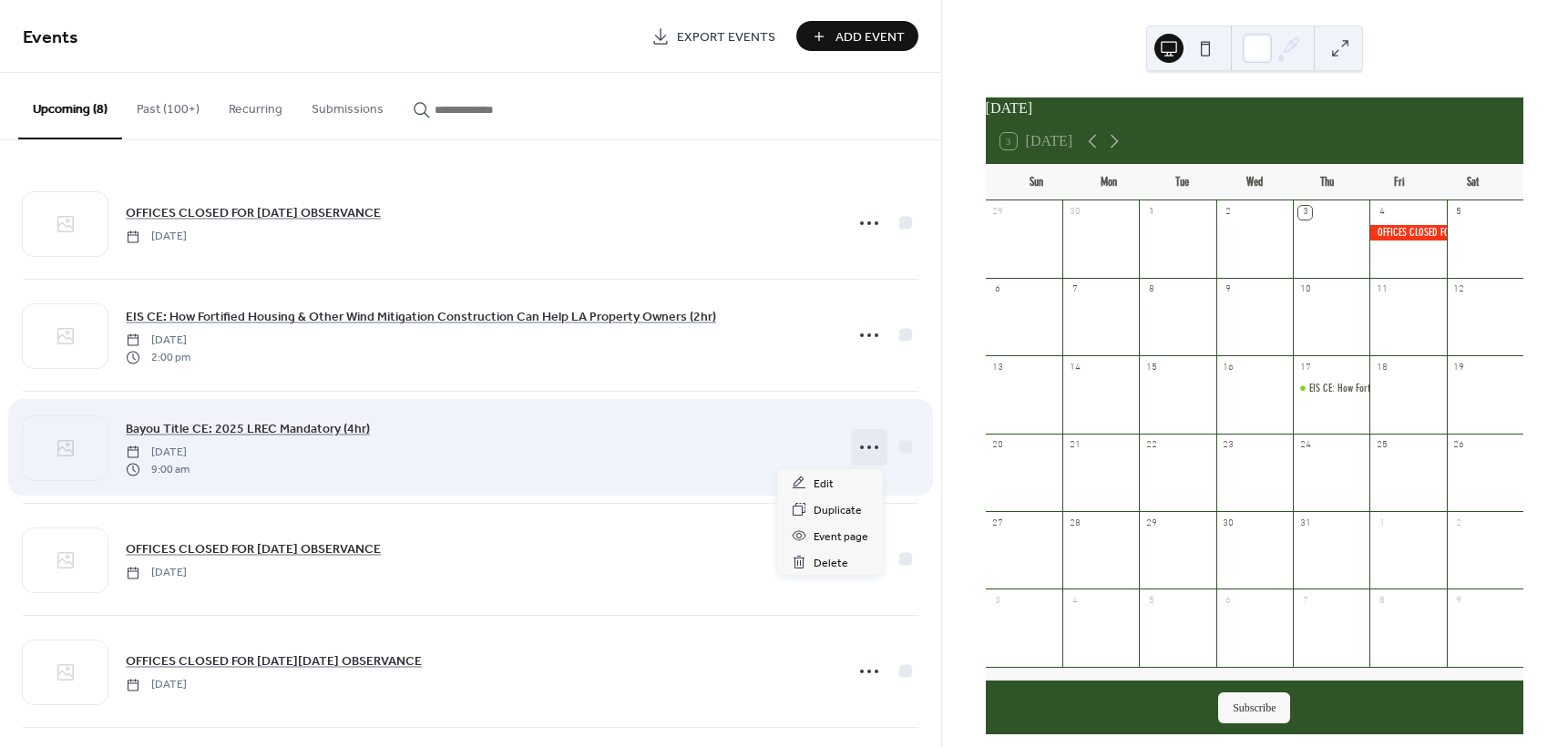 click 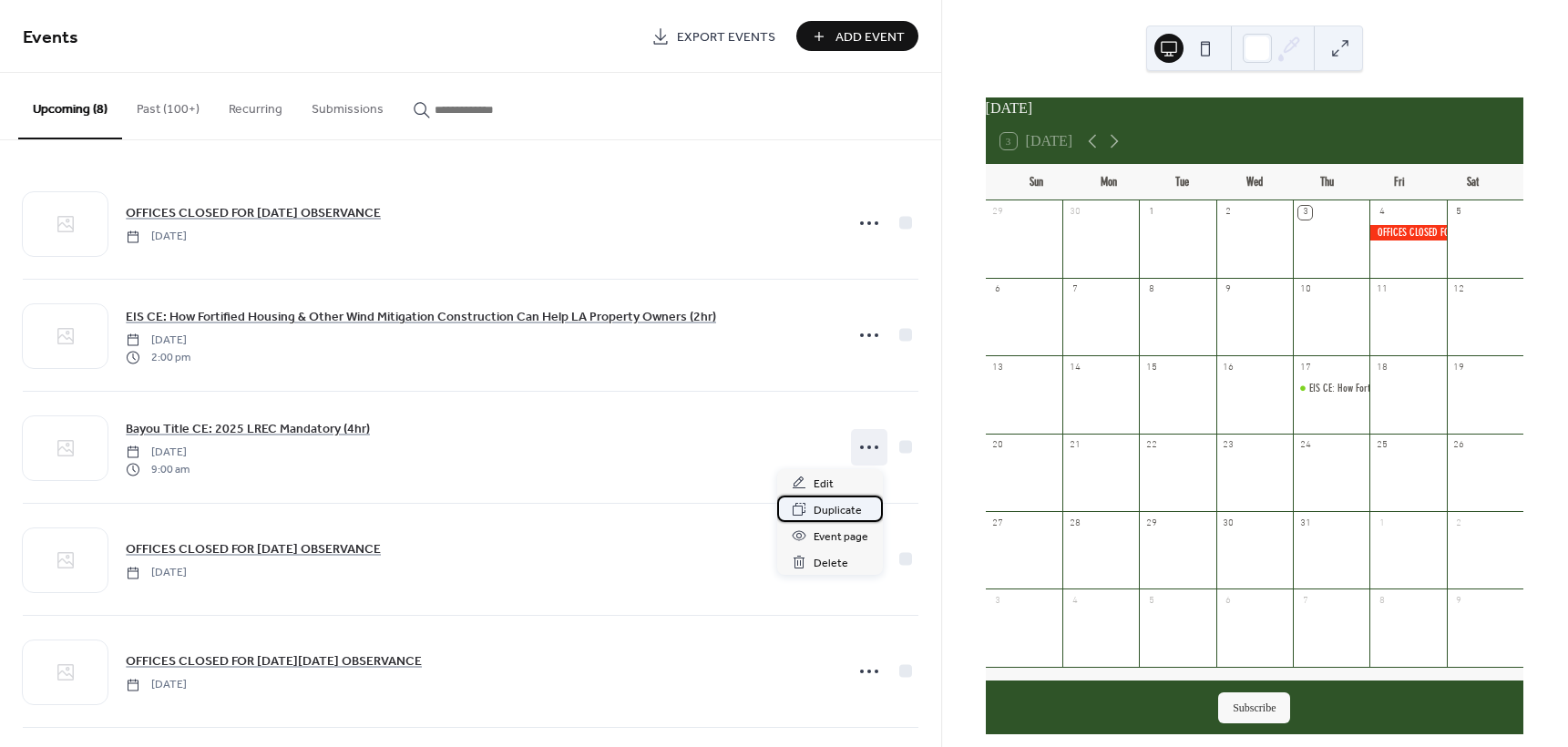 click on "Duplicate" at bounding box center (837, 510) 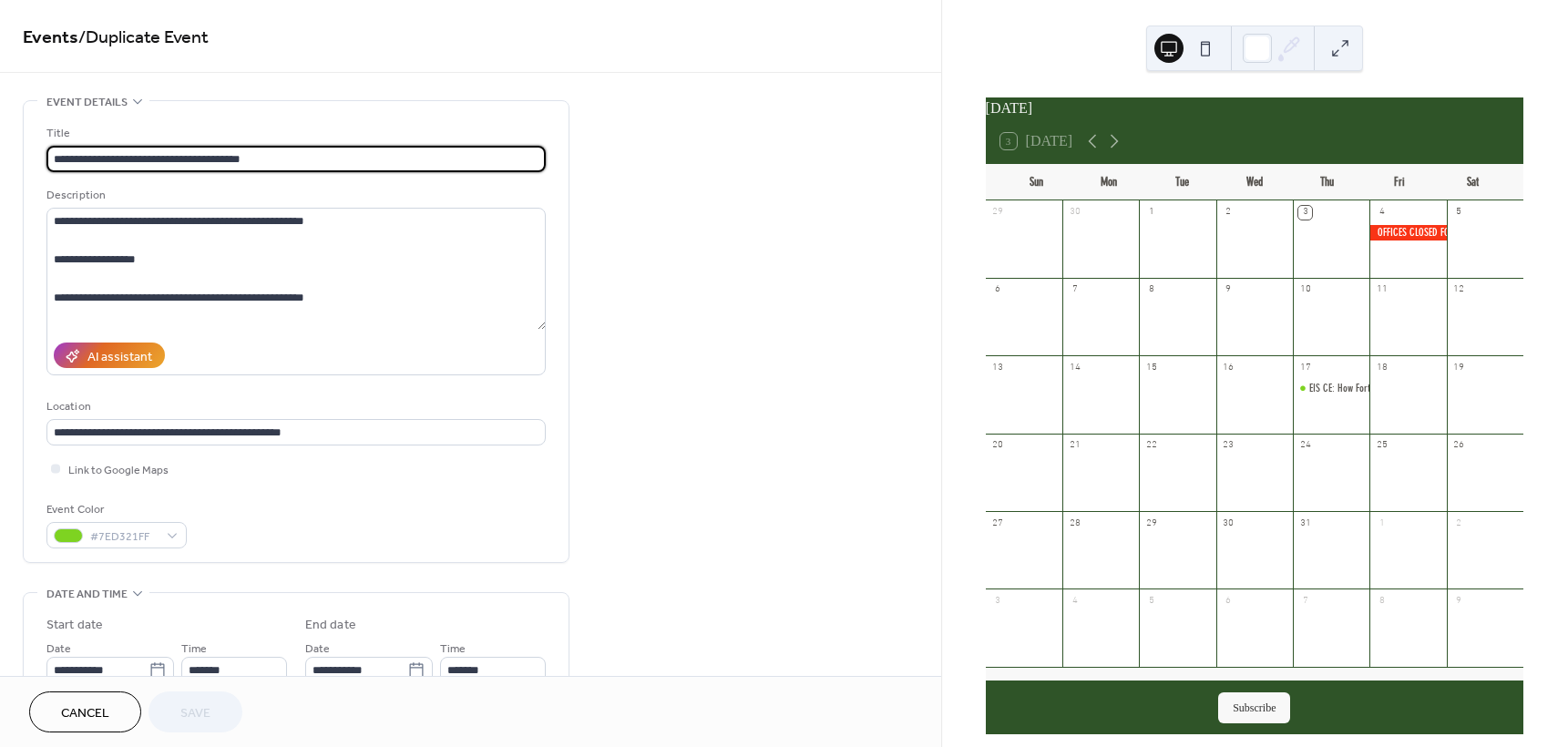 drag, startPoint x: 128, startPoint y: 158, endPoint x: 235, endPoint y: 159, distance: 107.004673 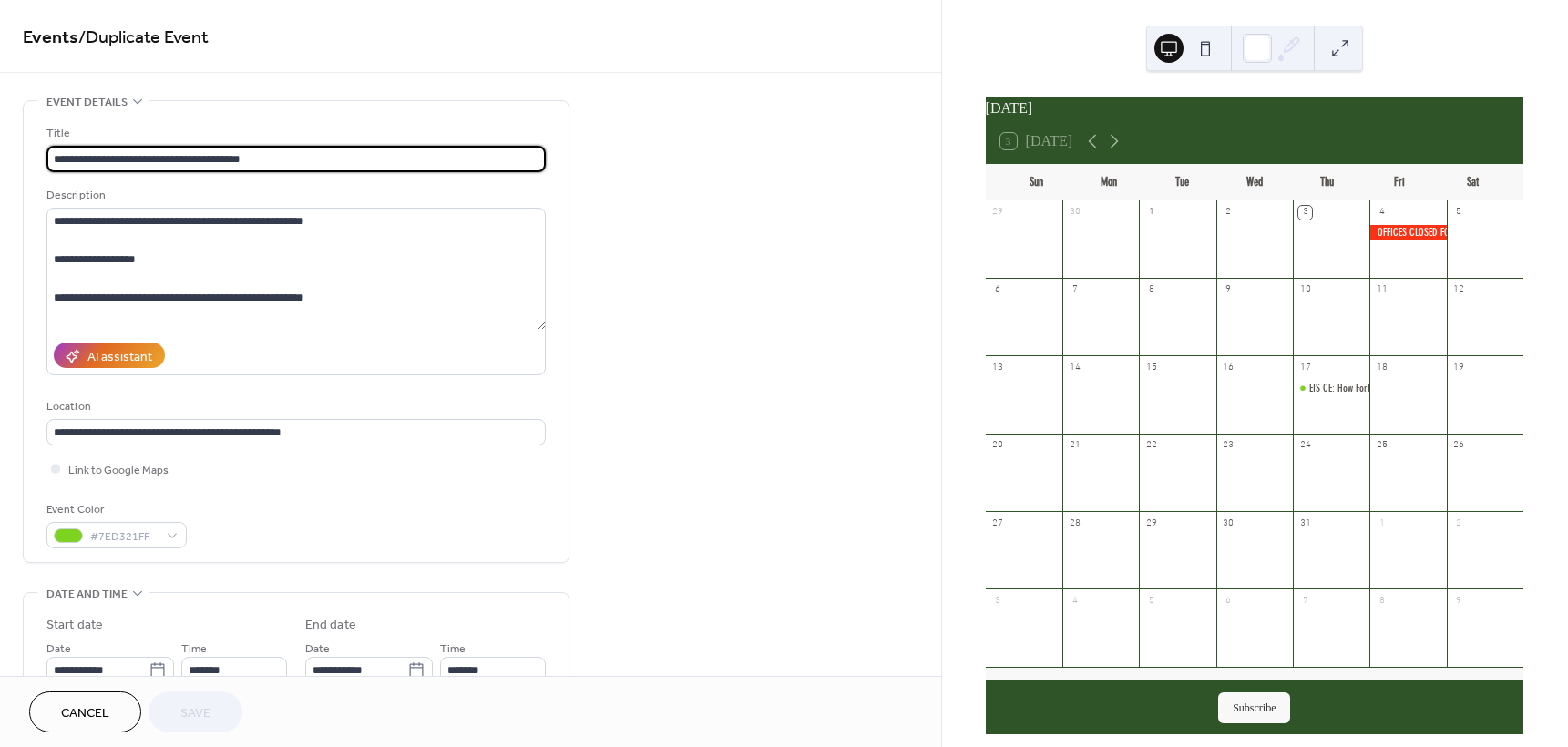 click on "**********" at bounding box center (296, 159) 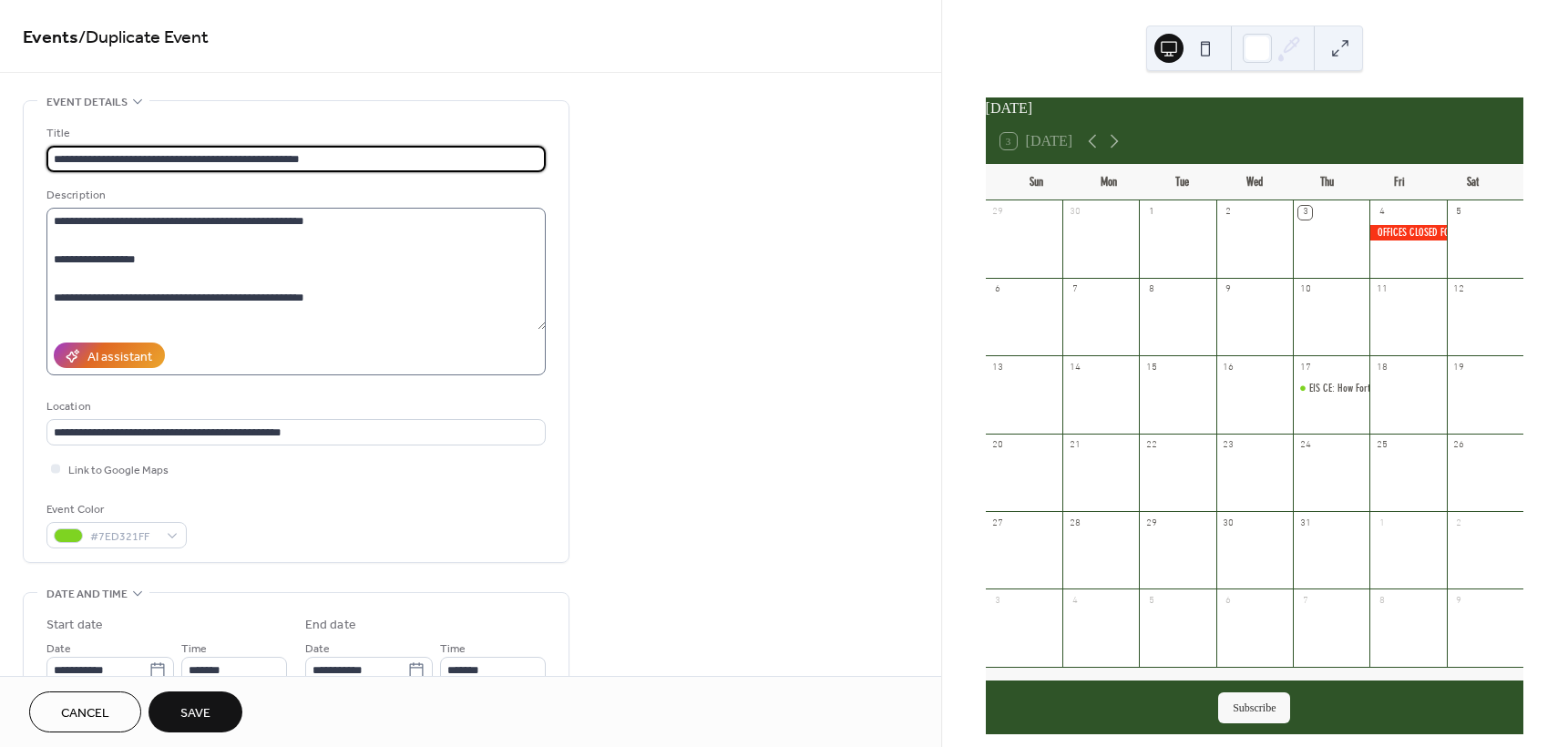 type on "**********" 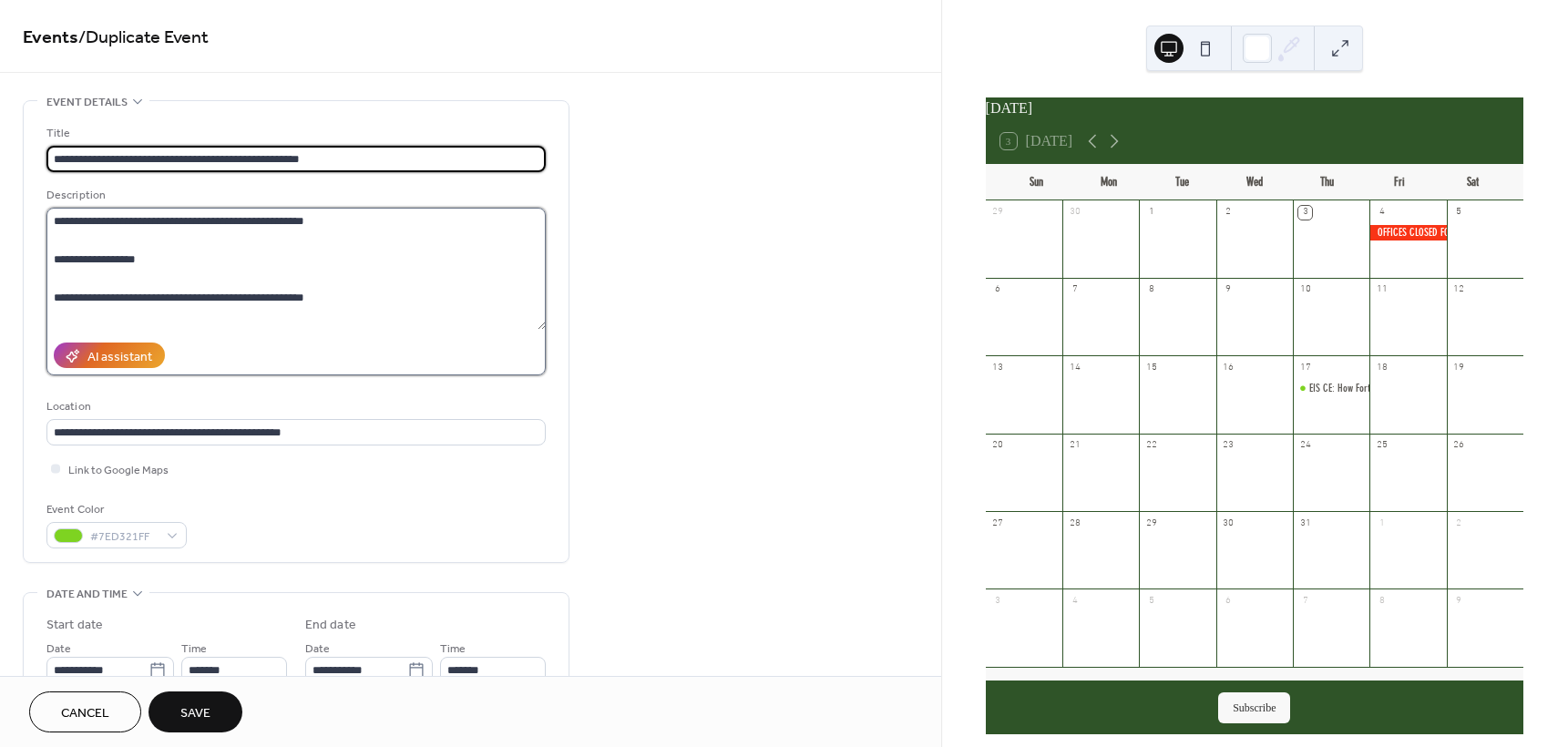 click on "**********" at bounding box center (296, 269) 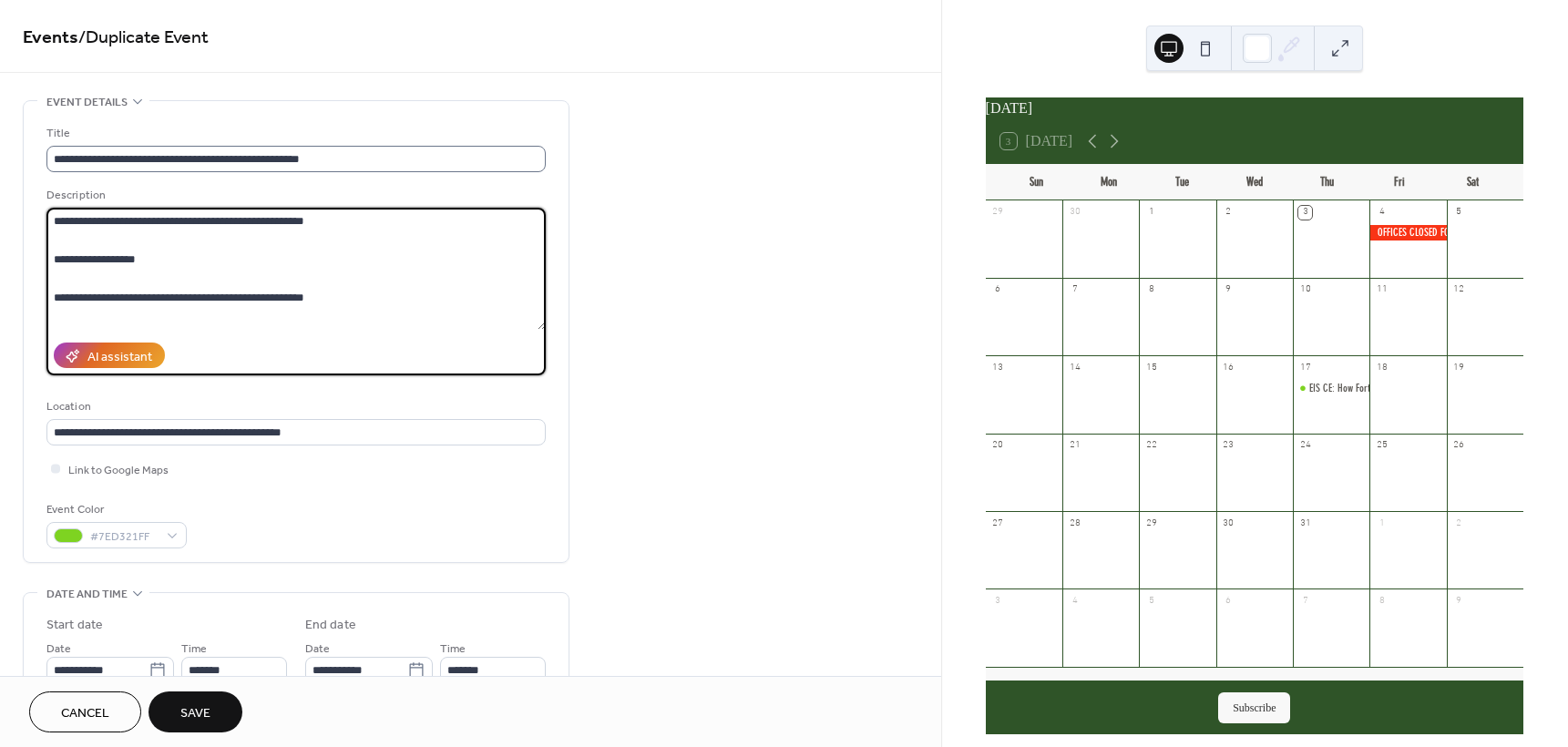 type on "**********" 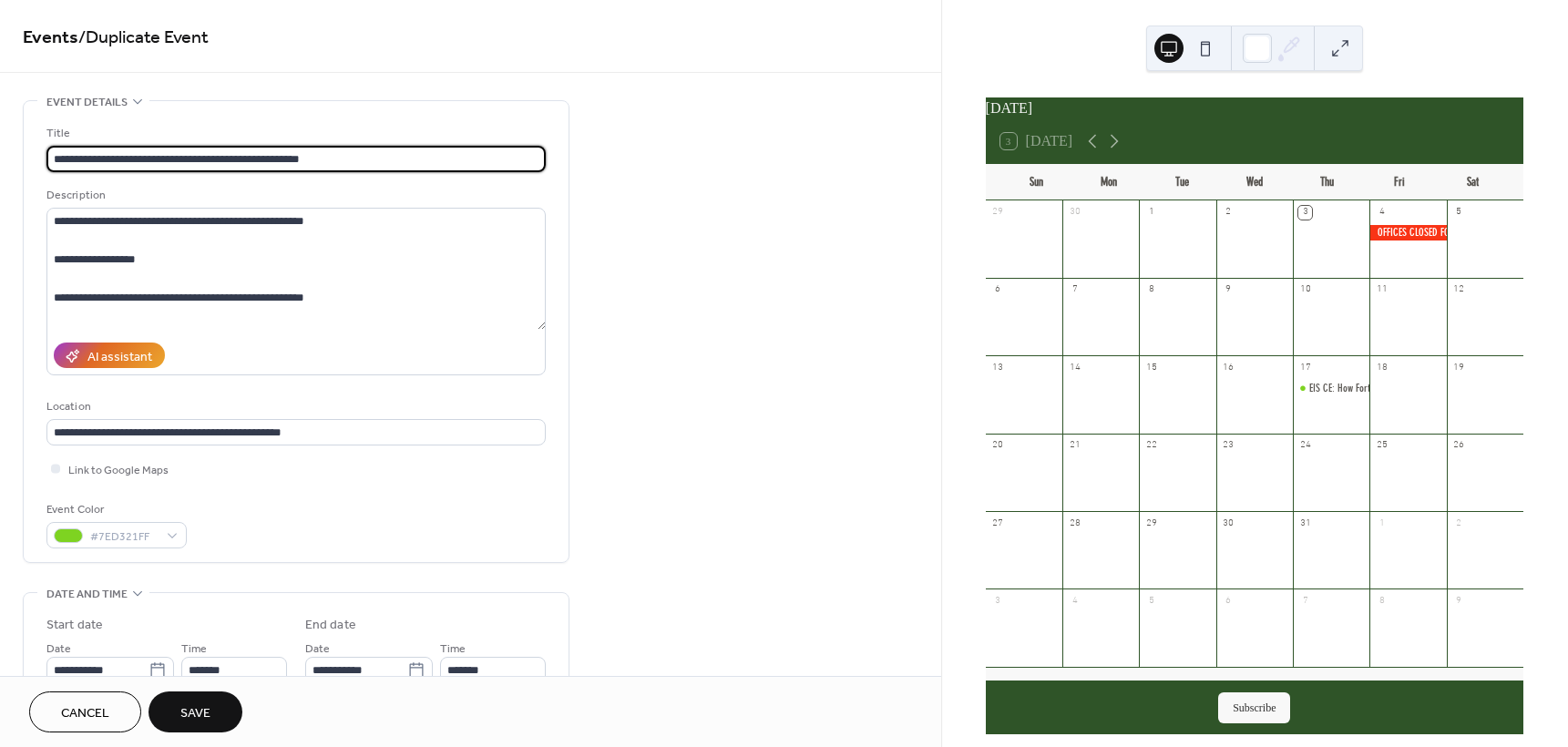 click on "**********" at bounding box center (296, 159) 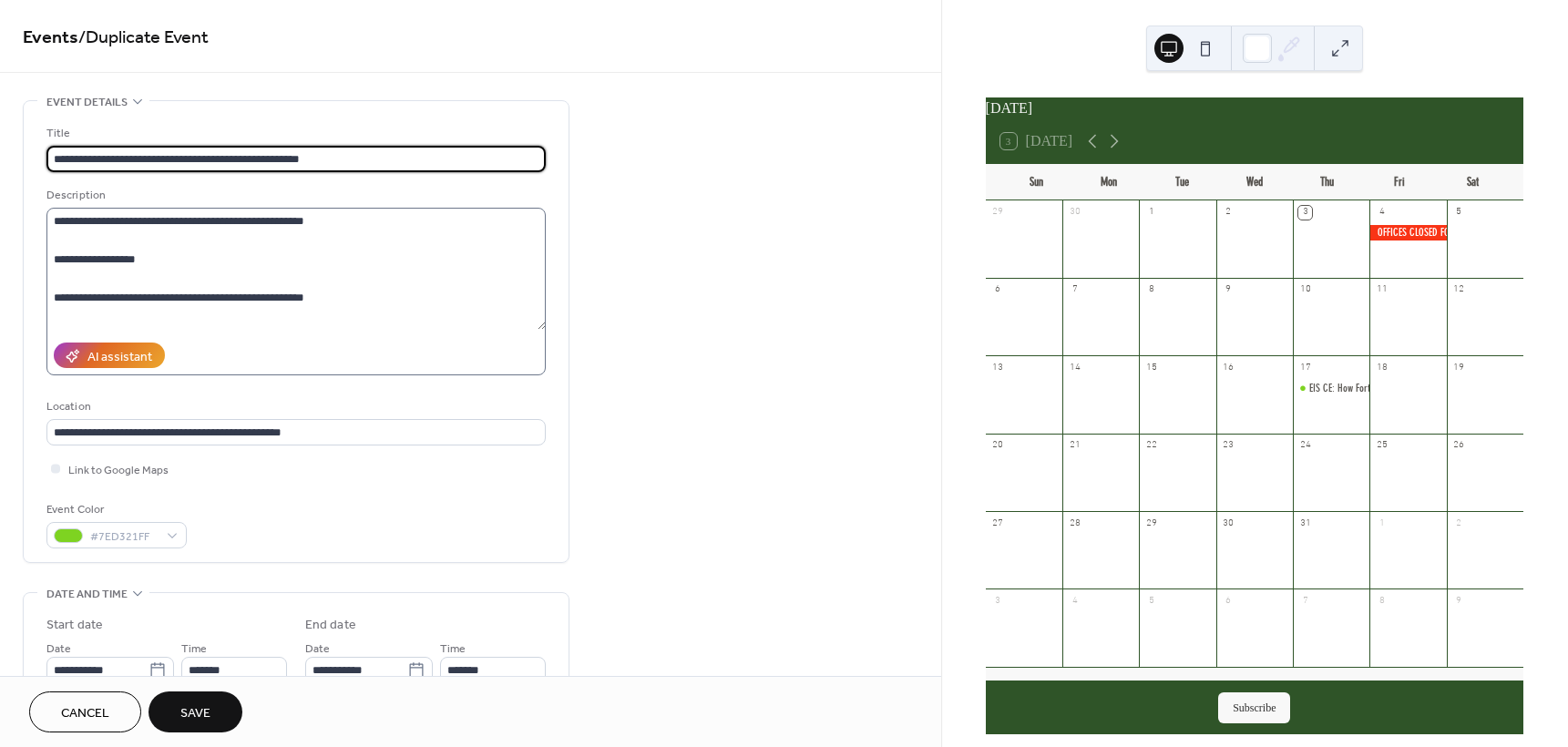 type on "**********" 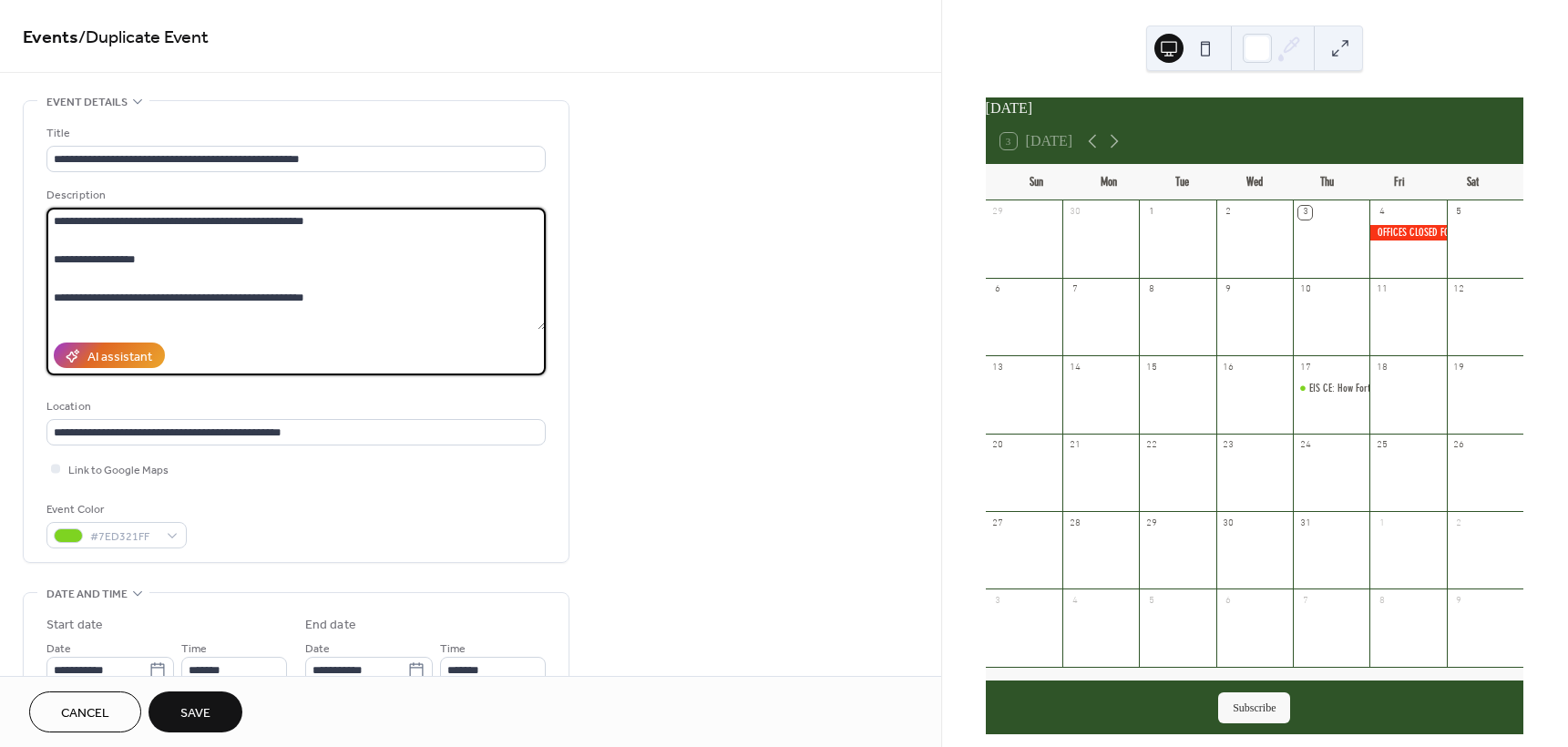 drag, startPoint x: 302, startPoint y: 213, endPoint x: 49, endPoint y: 222, distance: 253.16003 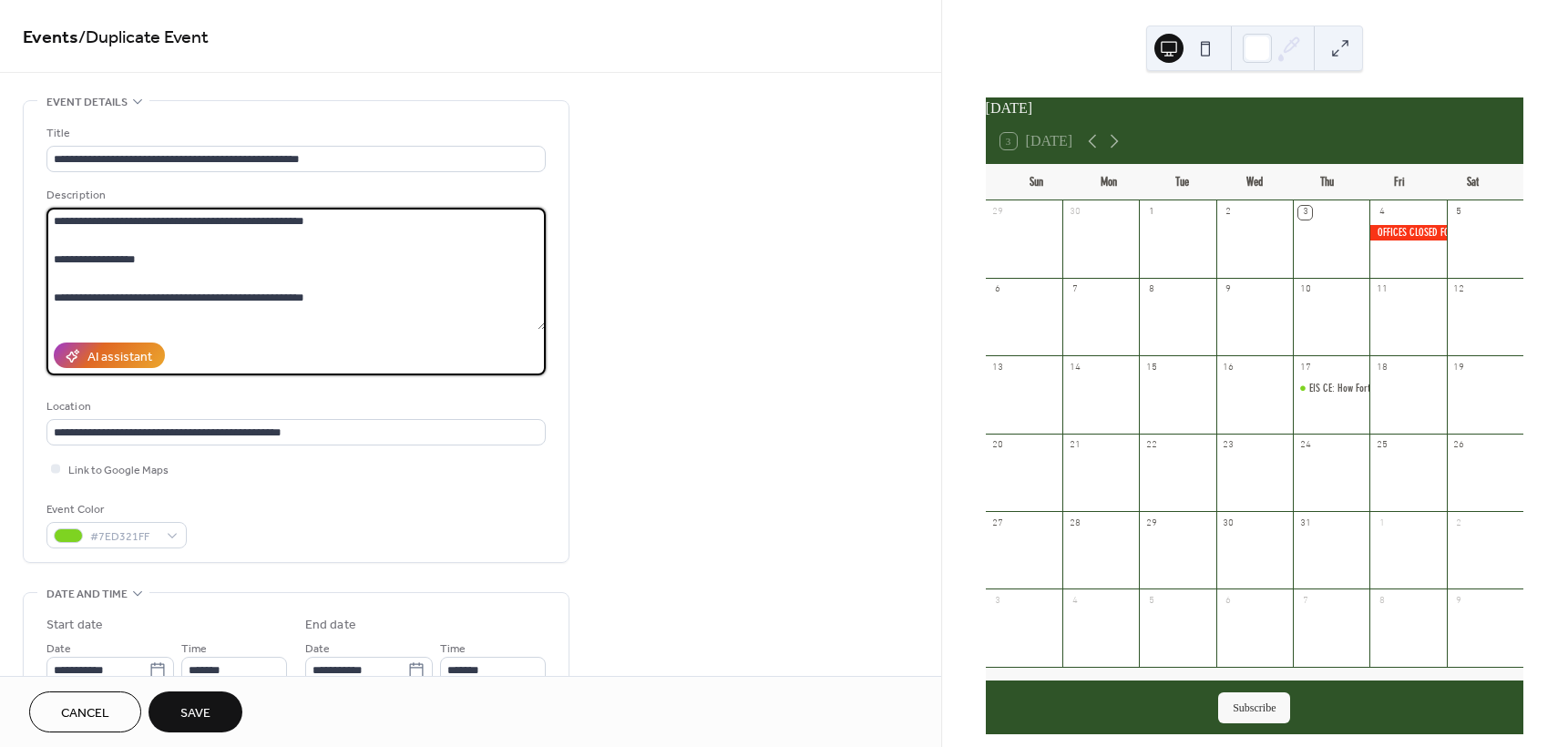 click on "**********" at bounding box center (296, 269) 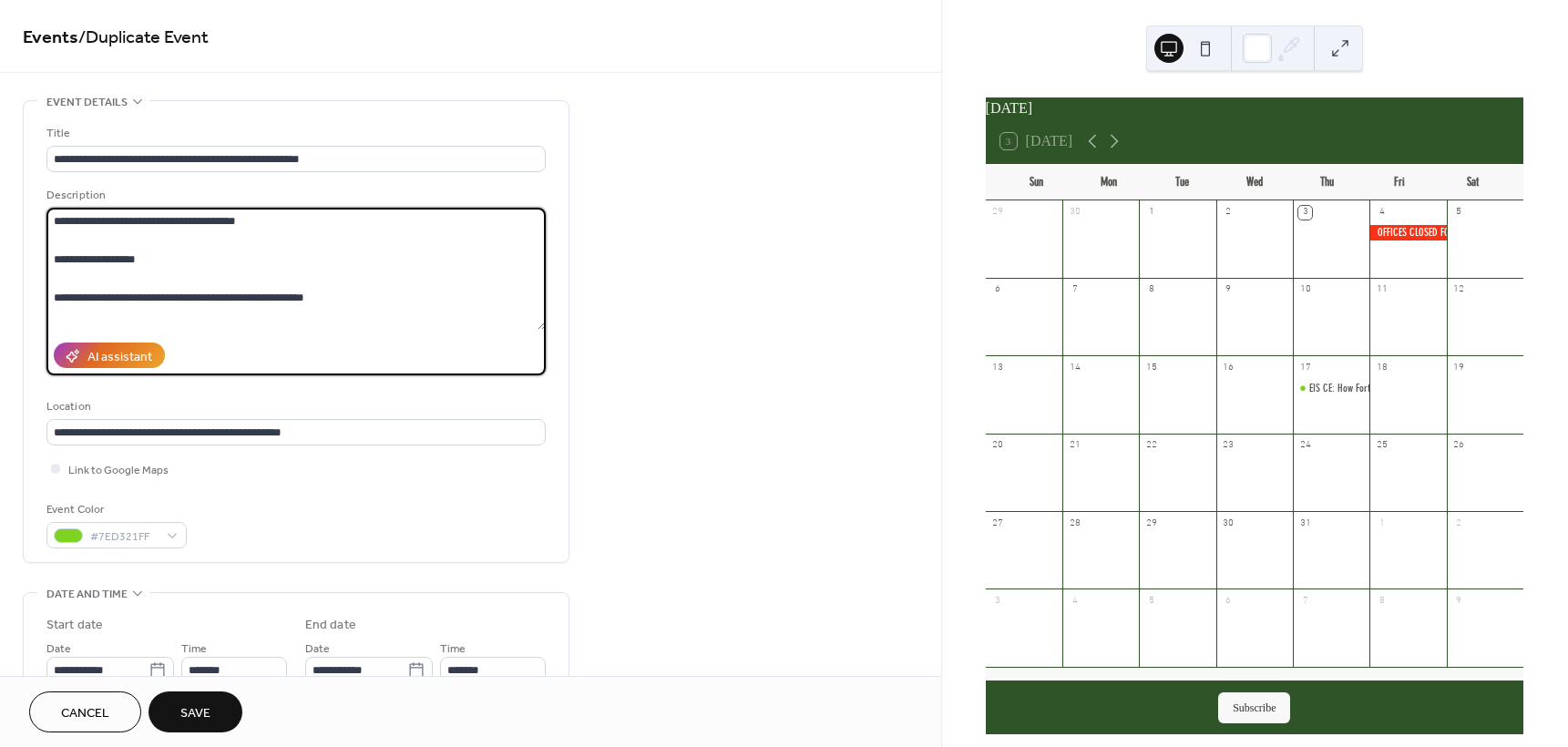 click on "**********" at bounding box center [296, 269] 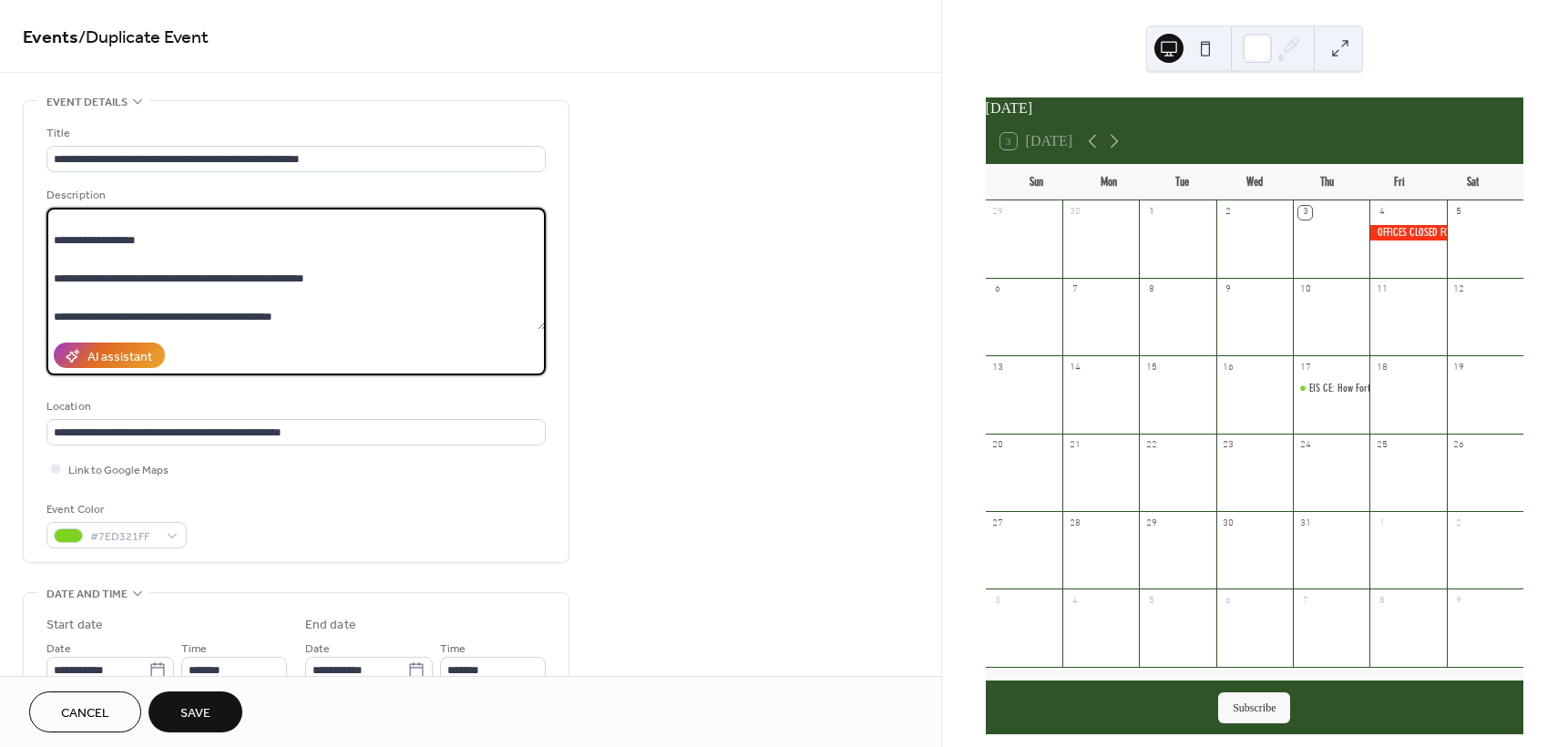scroll, scrollTop: 57, scrollLeft: 0, axis: vertical 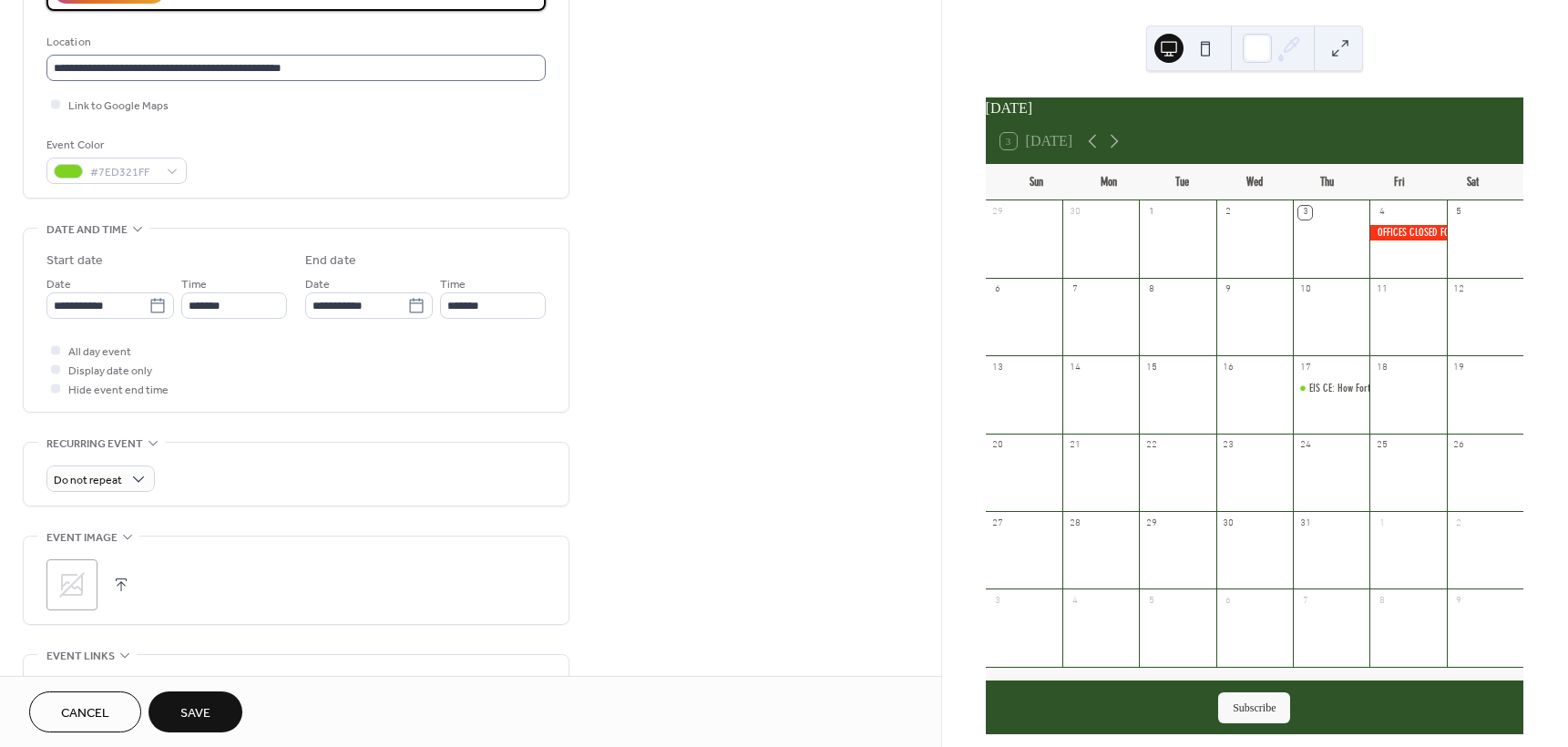 type on "**********" 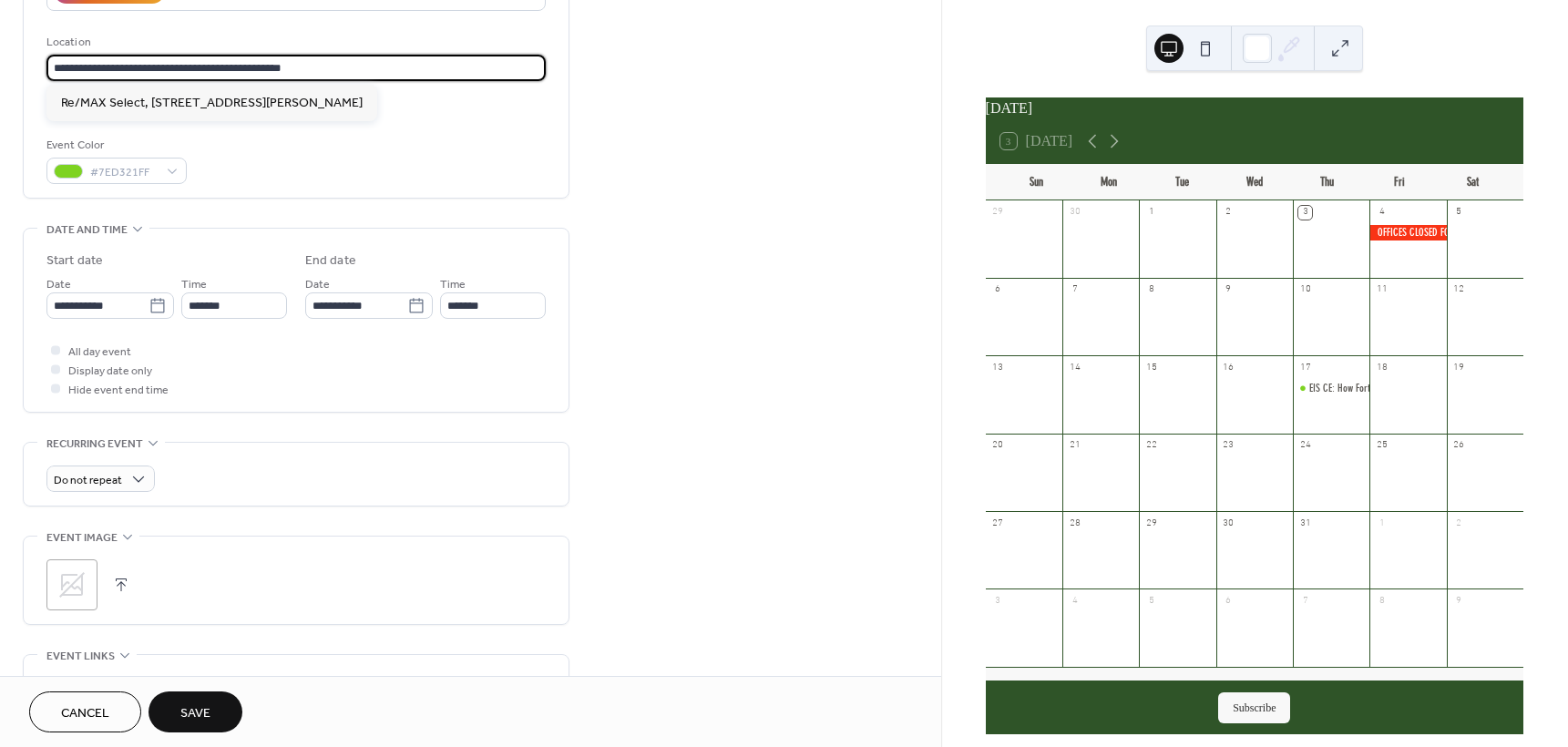 click on "**********" at bounding box center (296, 67) 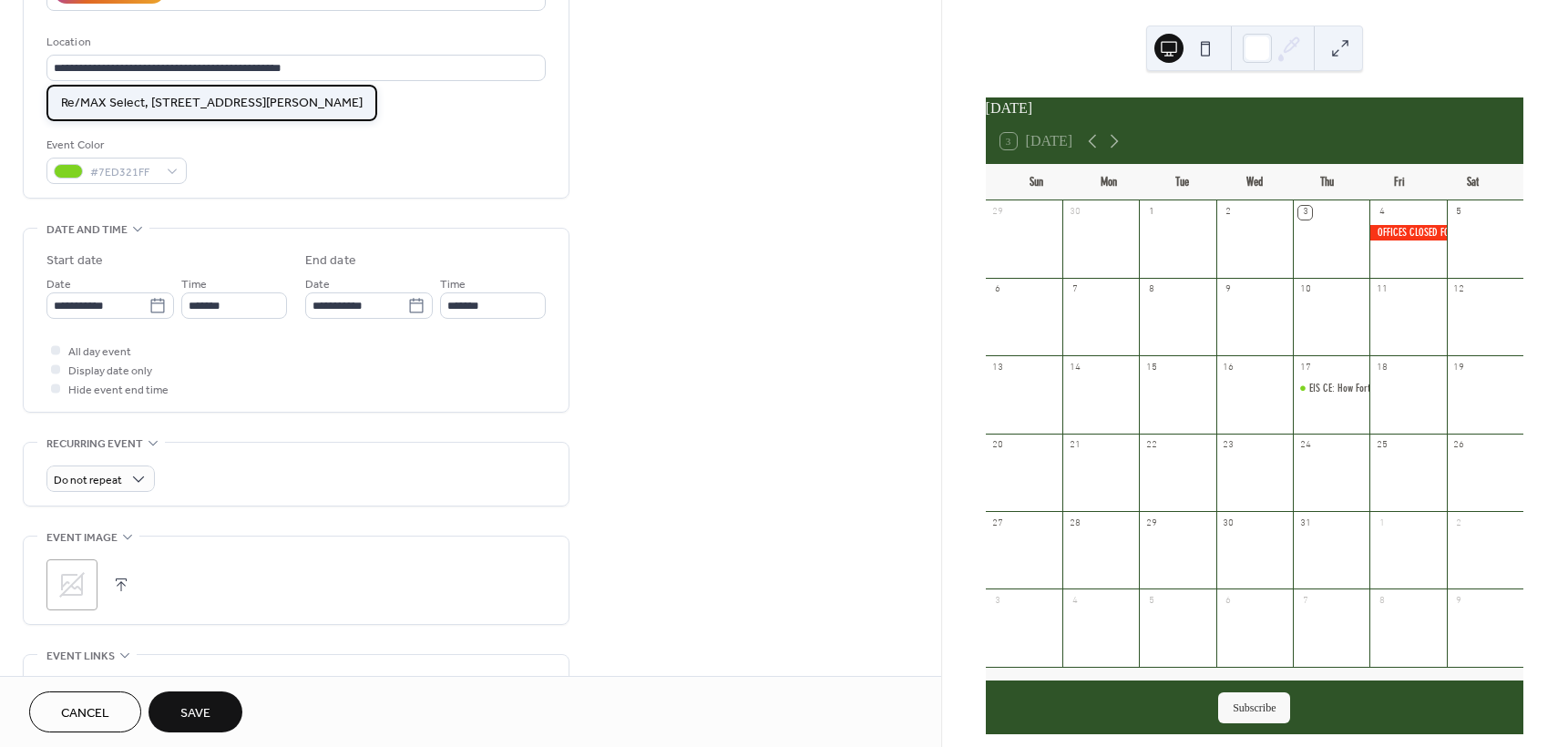 click on "Re/MAX Select, 2307 Gause Blvd., Slidell, LA 70461" at bounding box center [211, 103] 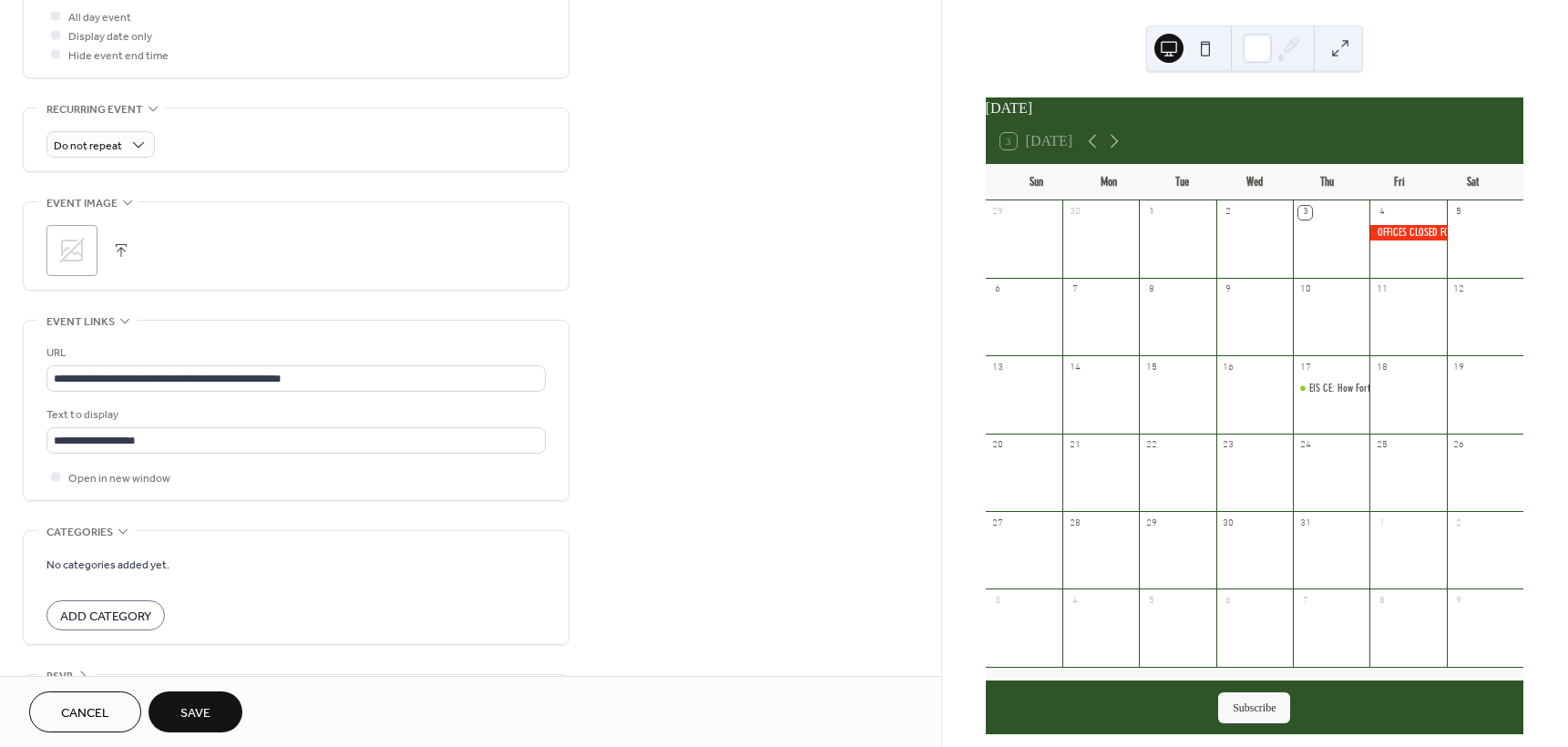 scroll, scrollTop: 729, scrollLeft: 0, axis: vertical 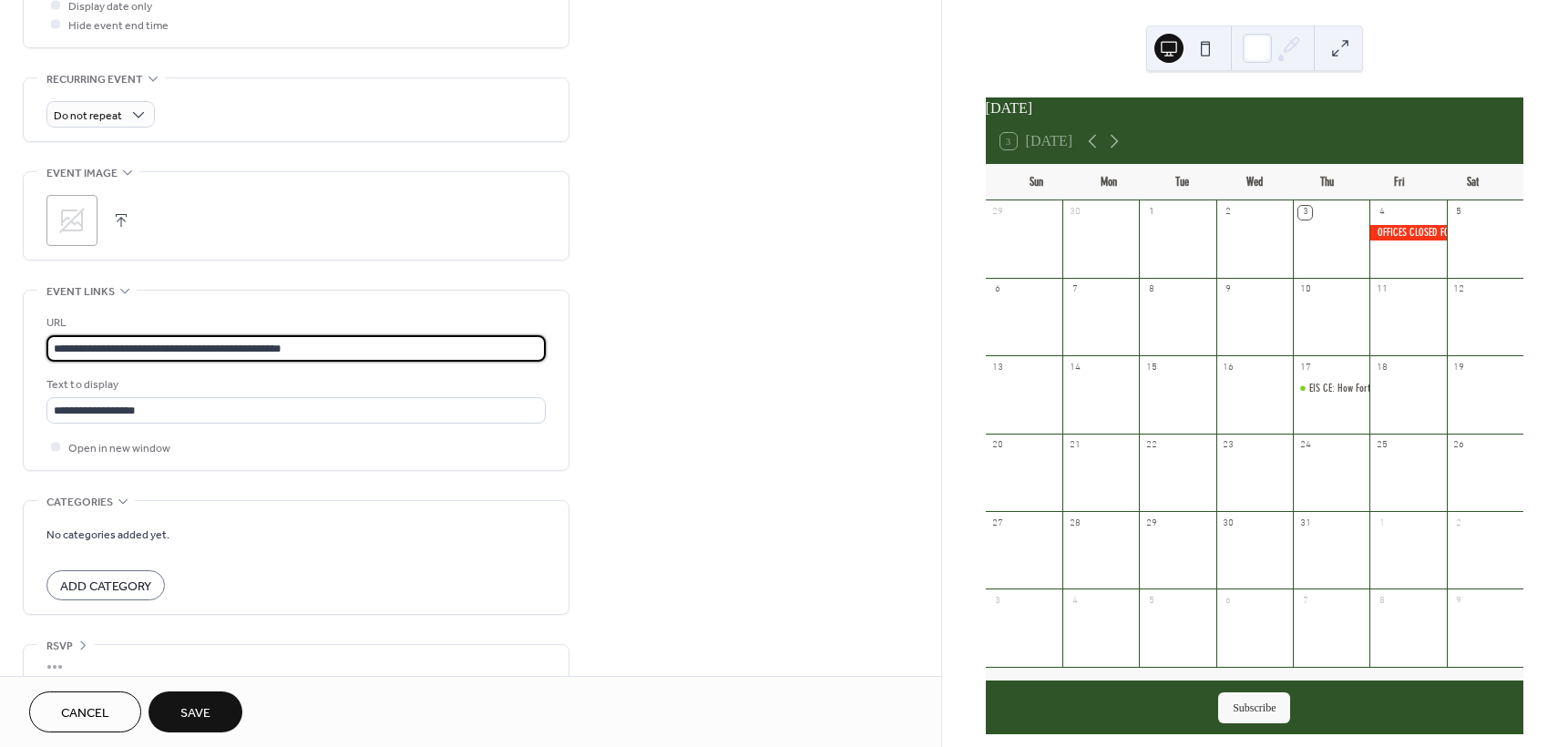 drag, startPoint x: 325, startPoint y: 345, endPoint x: 17, endPoint y: 360, distance: 308.36504 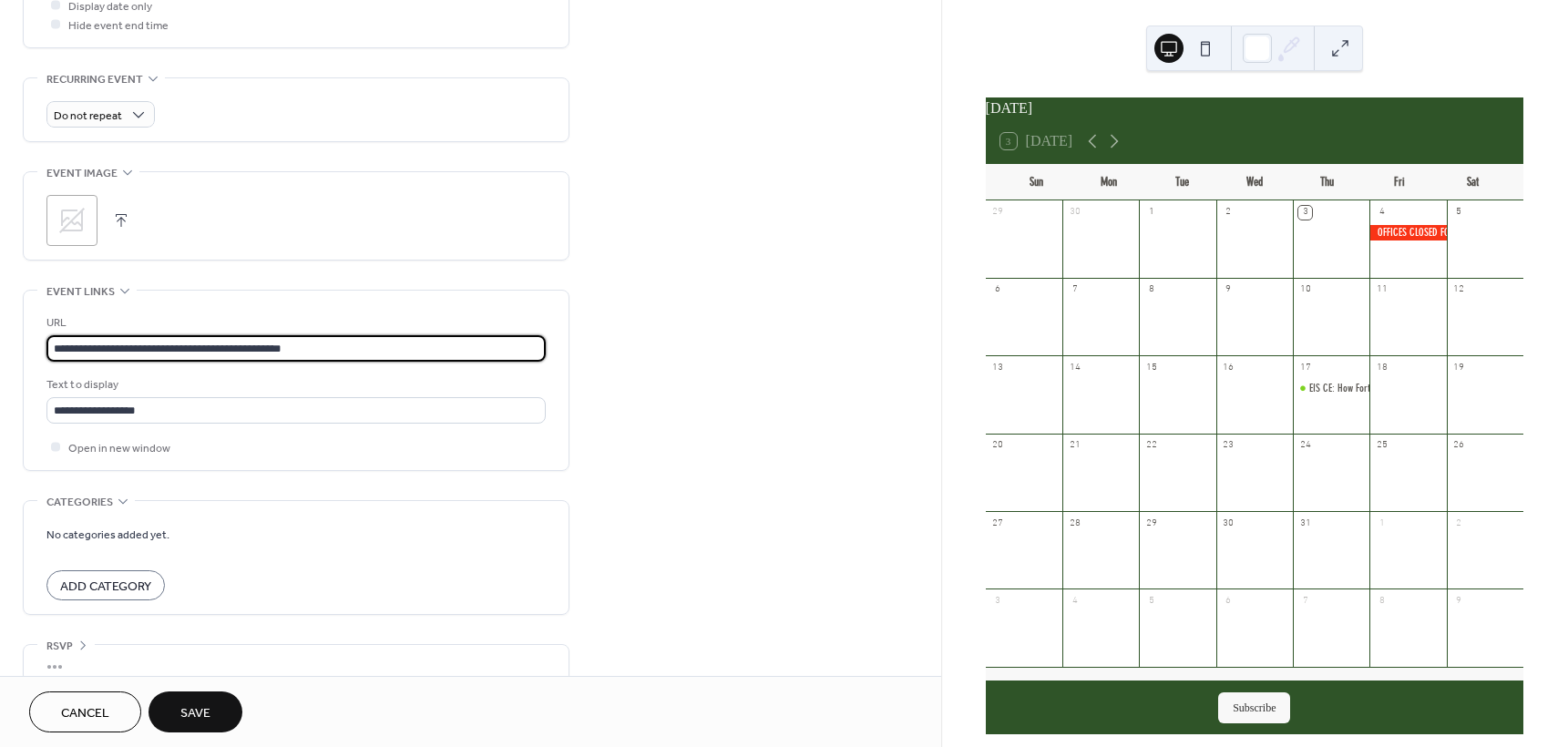scroll, scrollTop: 753, scrollLeft: 0, axis: vertical 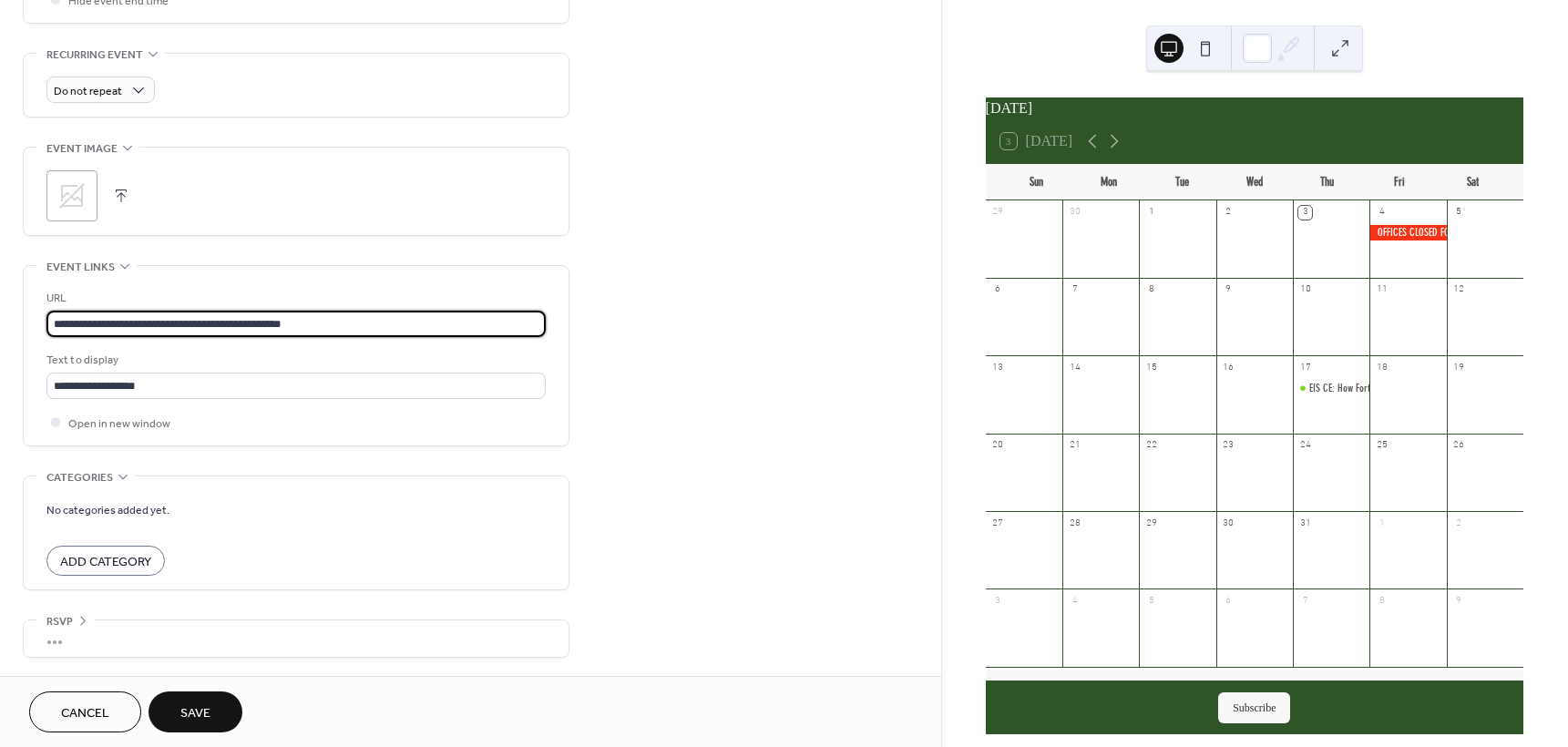type on "**********" 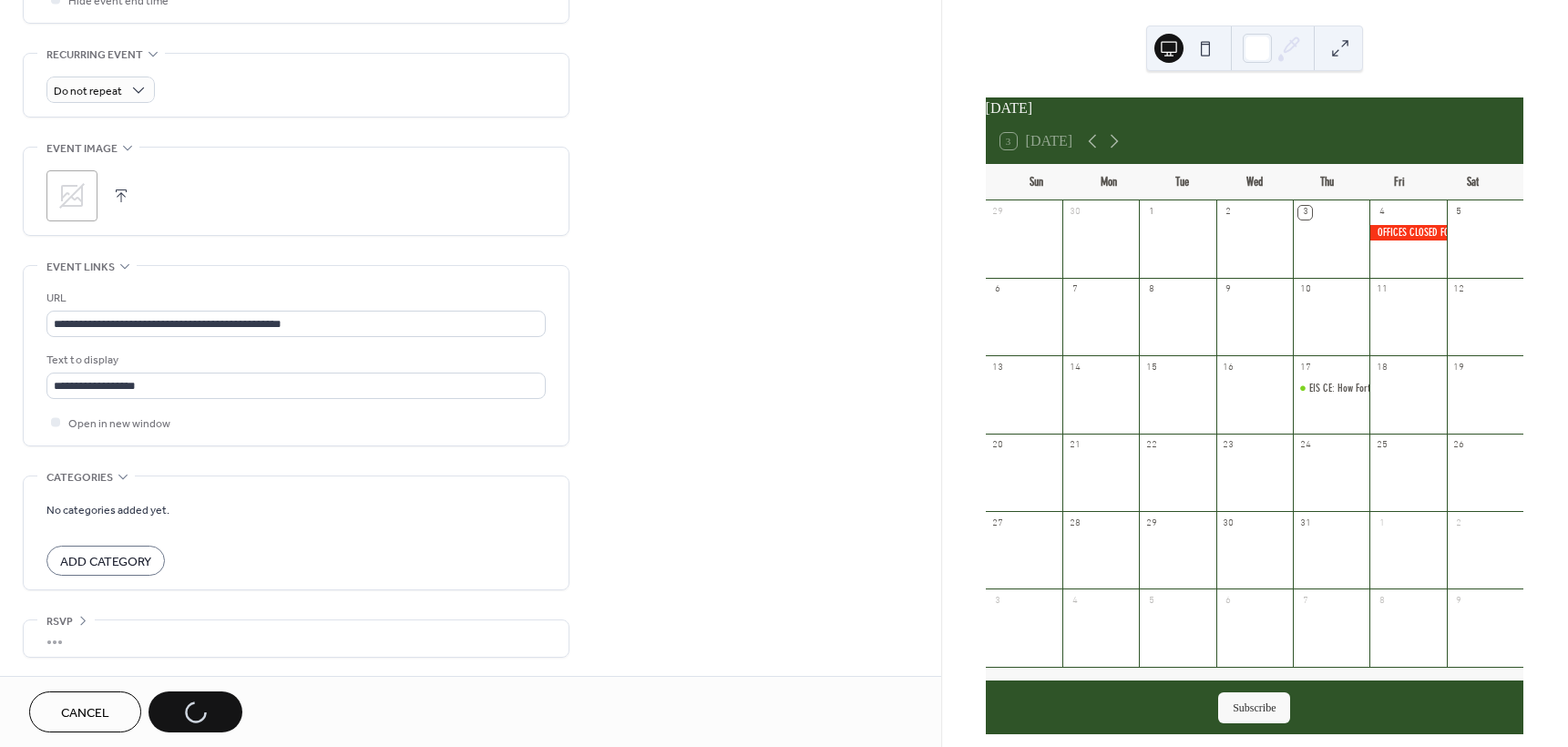 scroll, scrollTop: 0, scrollLeft: 0, axis: both 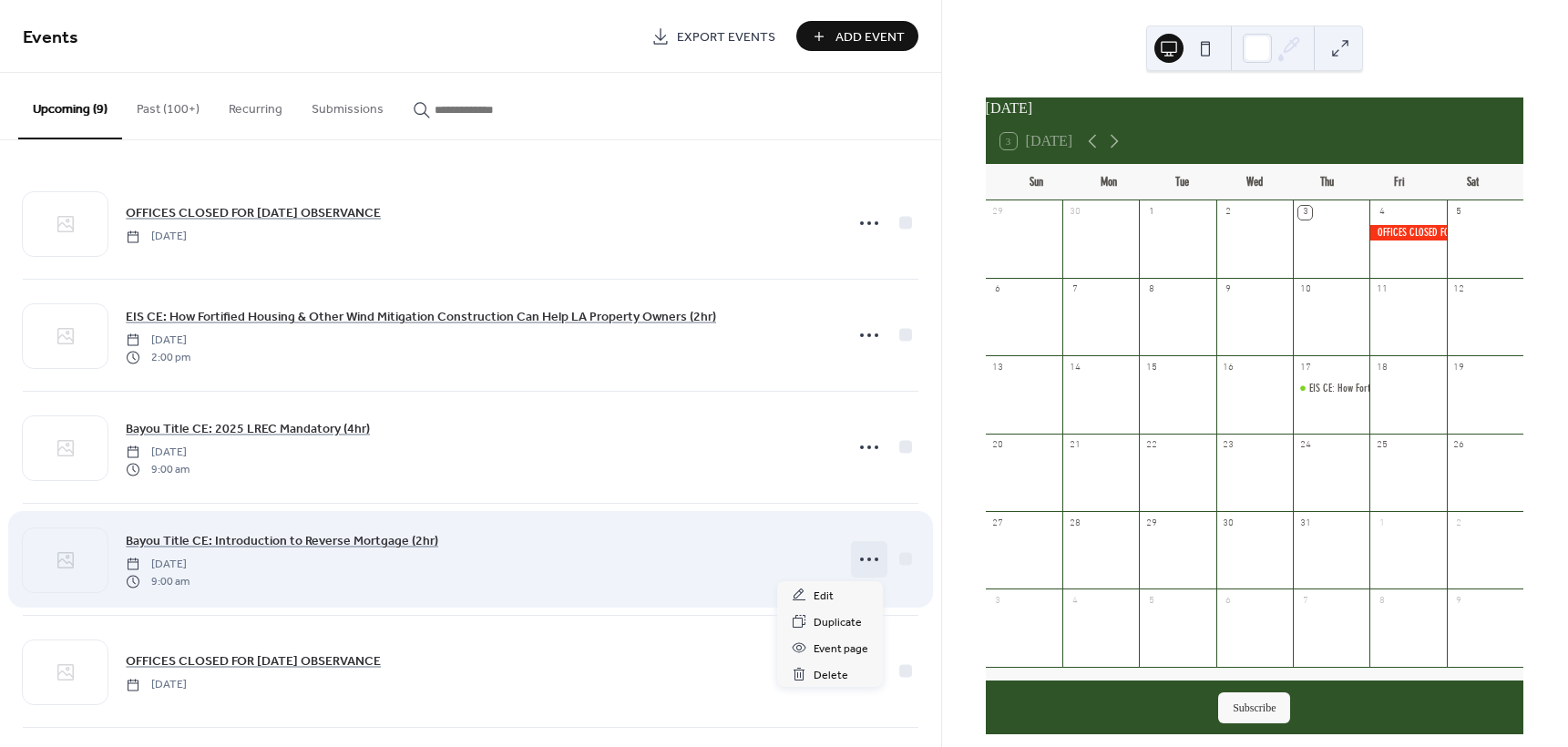 click 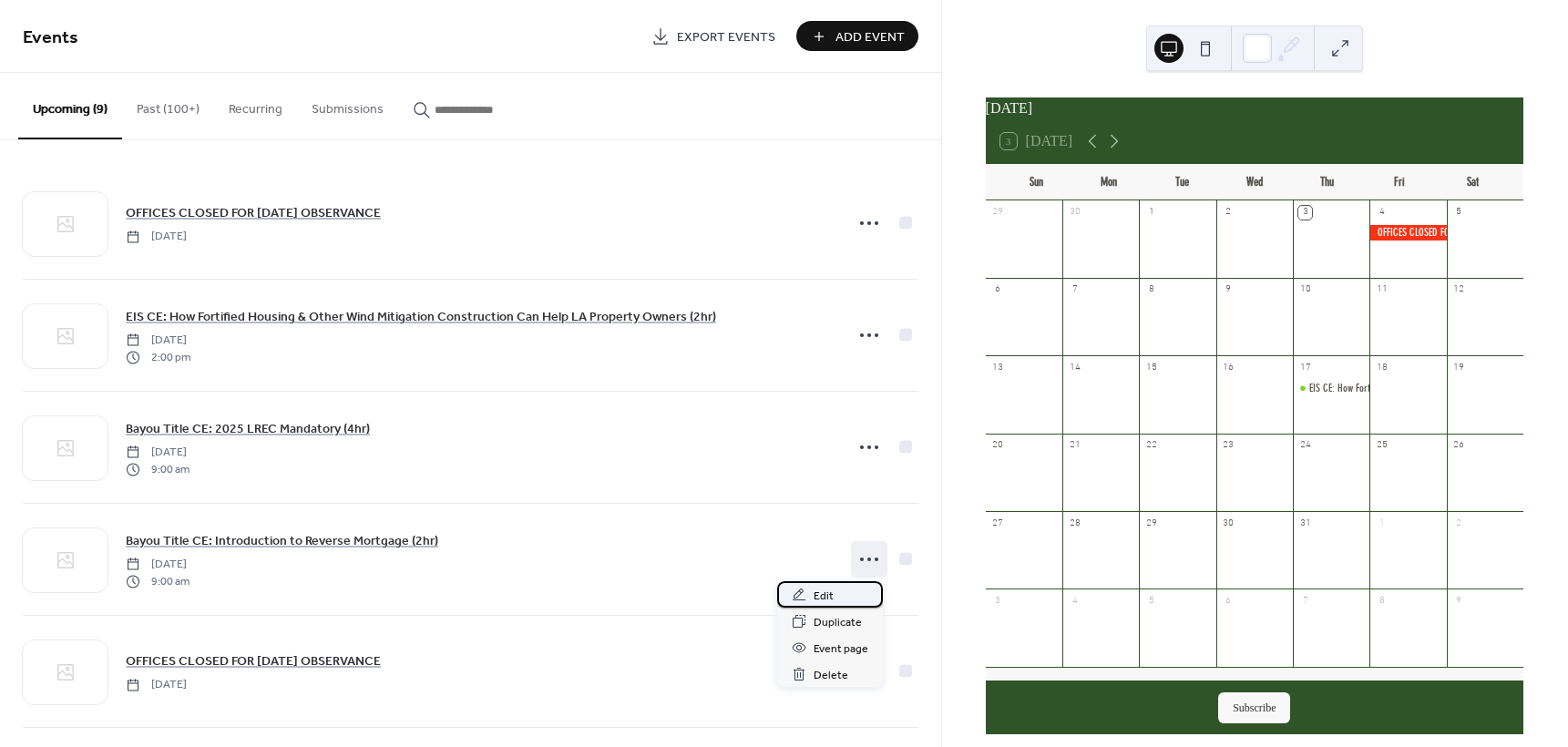 click on "Edit" at bounding box center [824, 596] 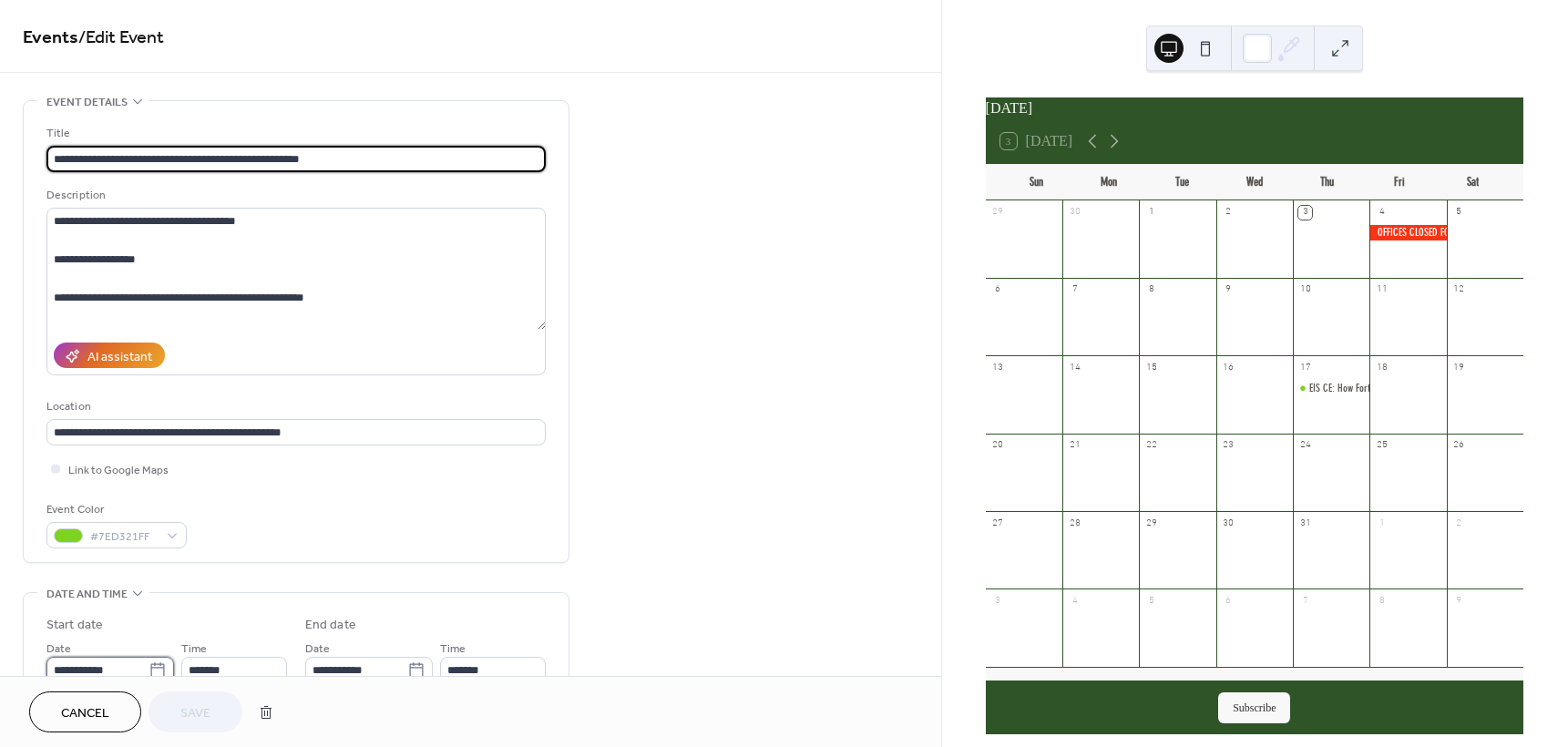 click on "**********" at bounding box center (97, 670) 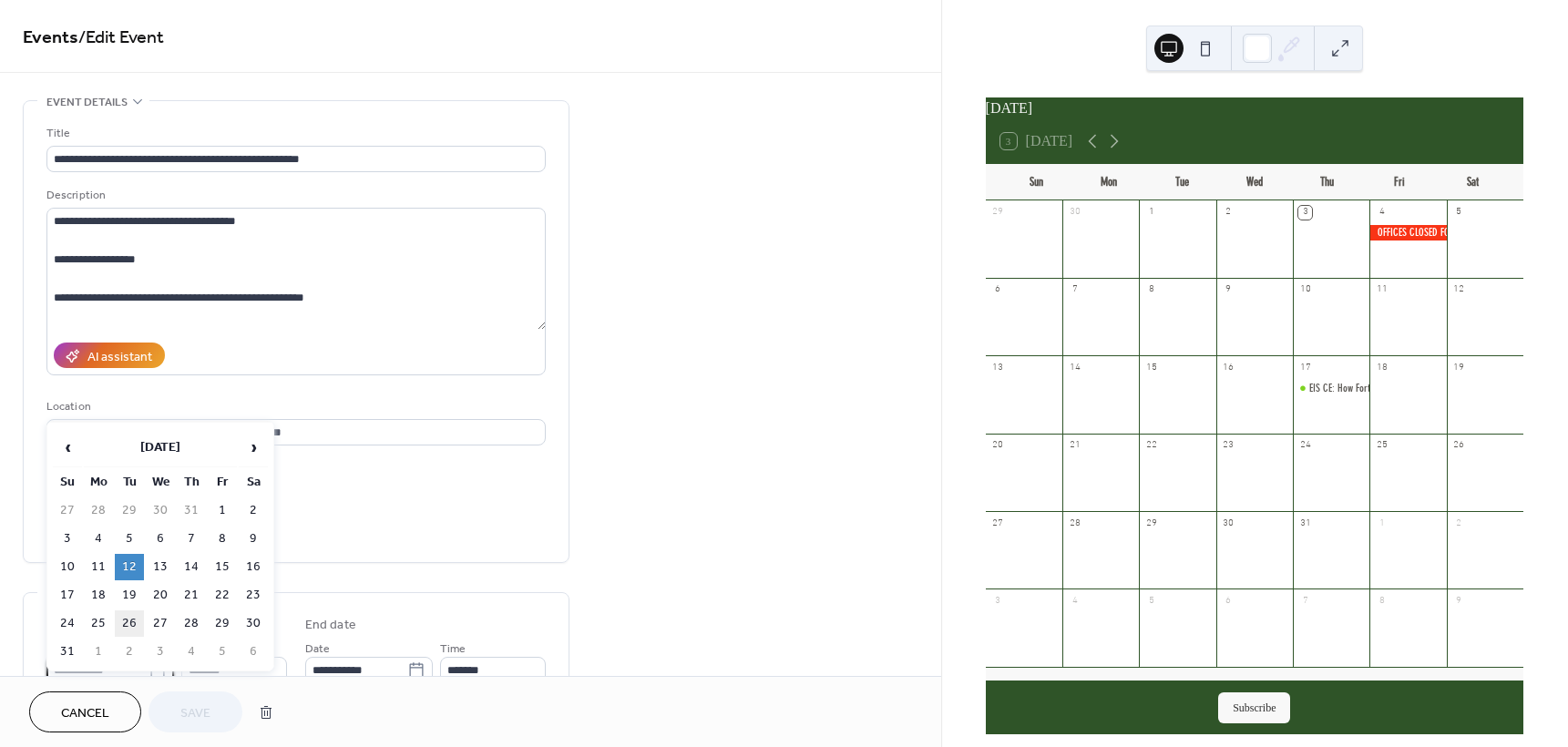 click on "26" at bounding box center (129, 623) 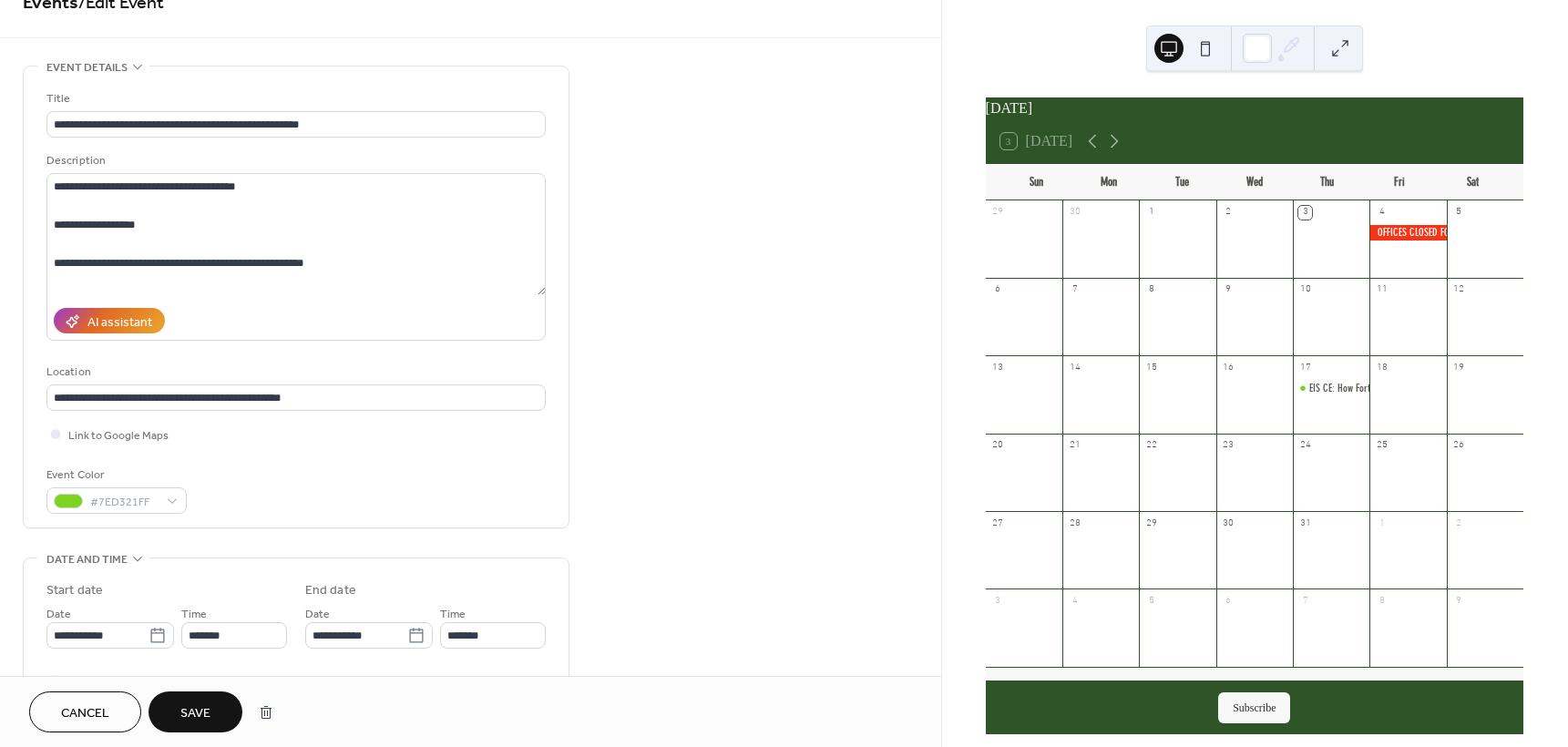 scroll, scrollTop: 91, scrollLeft: 0, axis: vertical 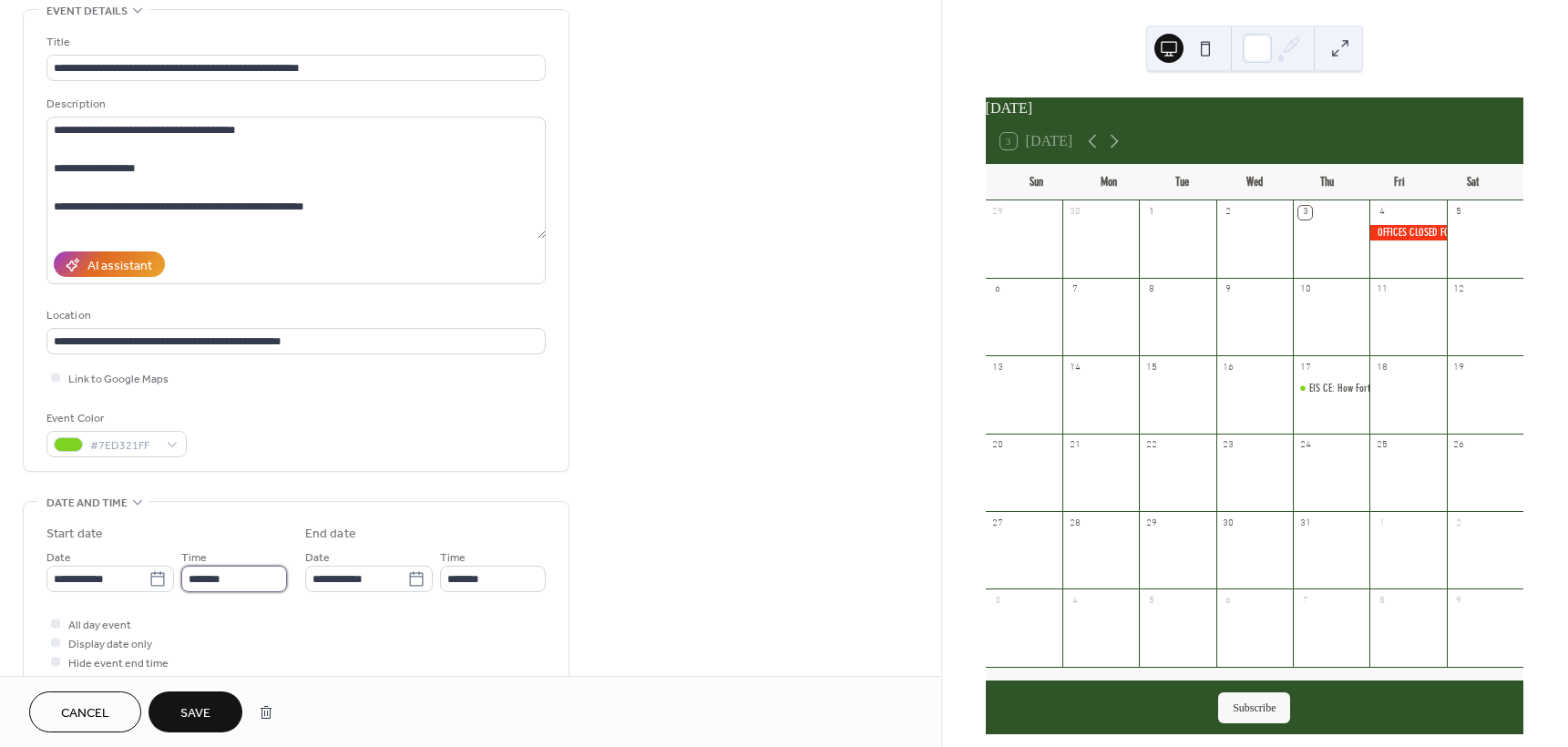 click on "*******" at bounding box center (234, 578) 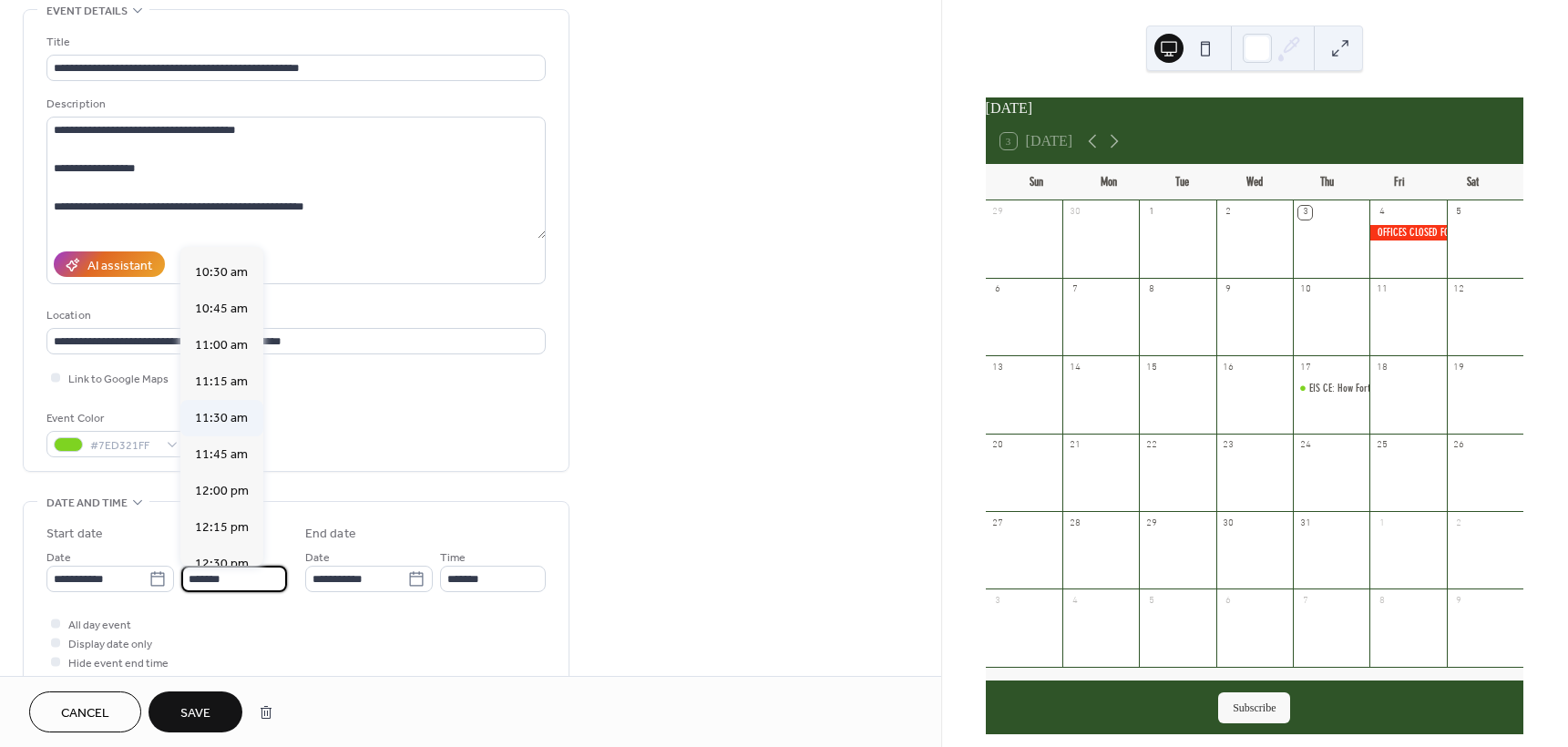 scroll, scrollTop: 1527, scrollLeft: 0, axis: vertical 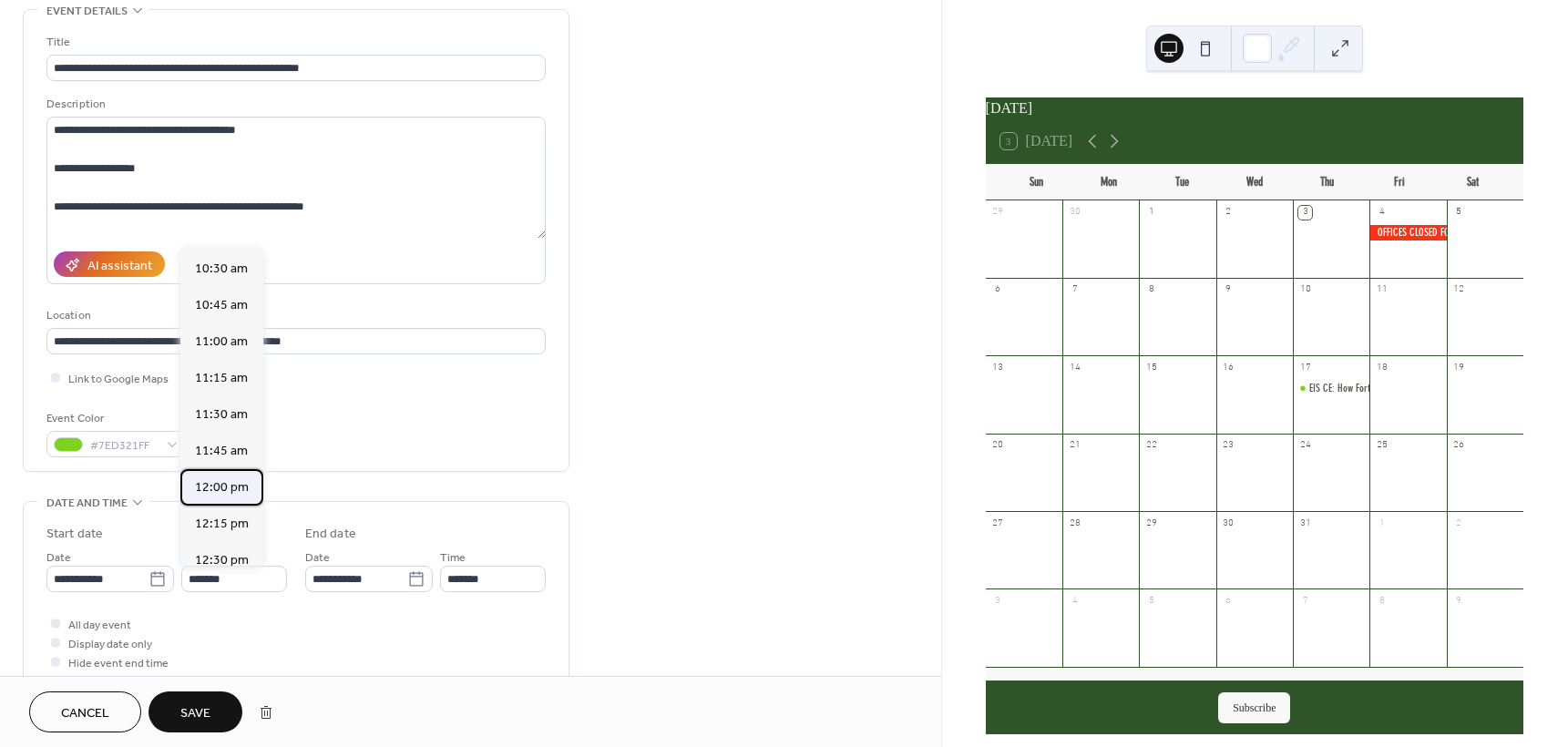click on "12:00 pm" at bounding box center [221, 487] 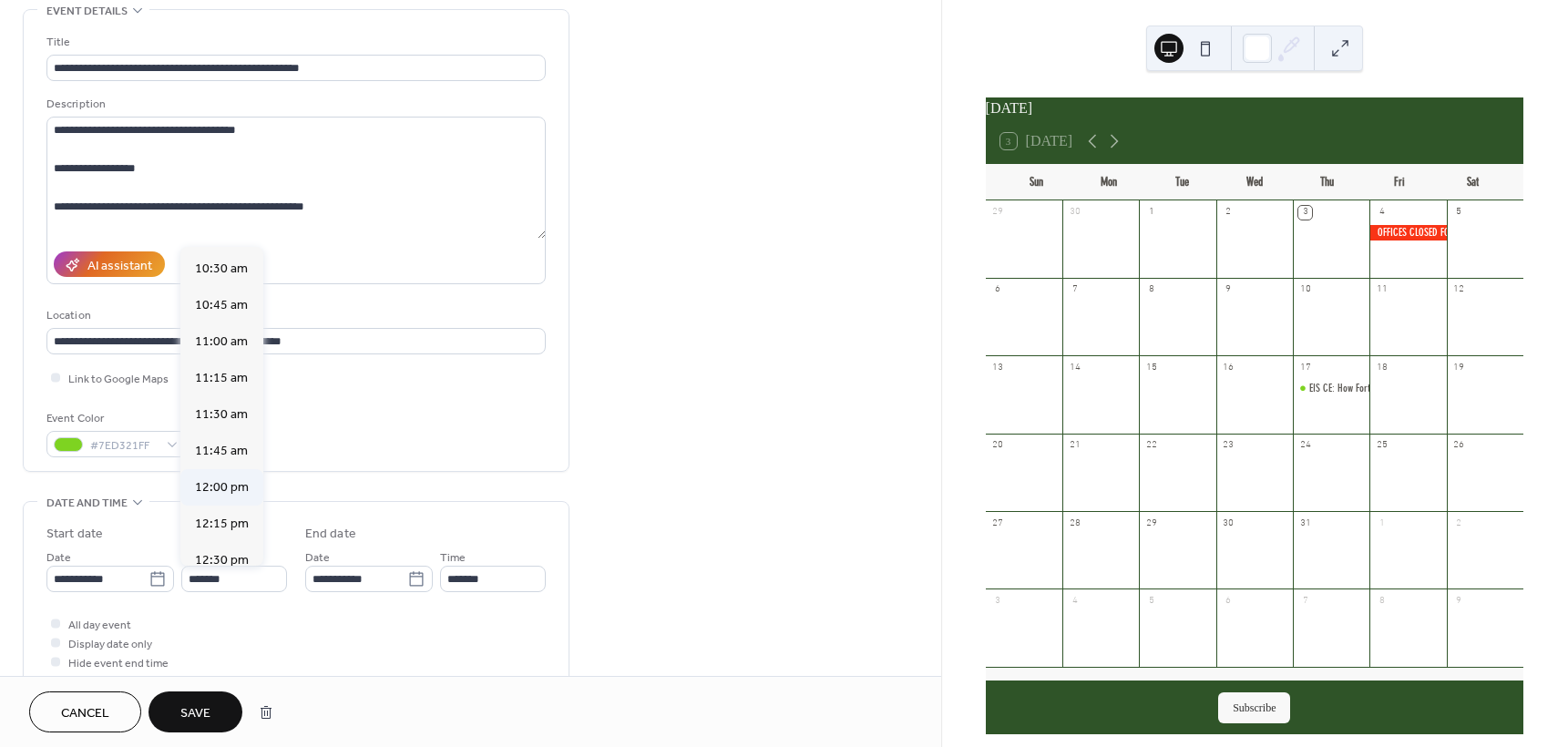 type on "********" 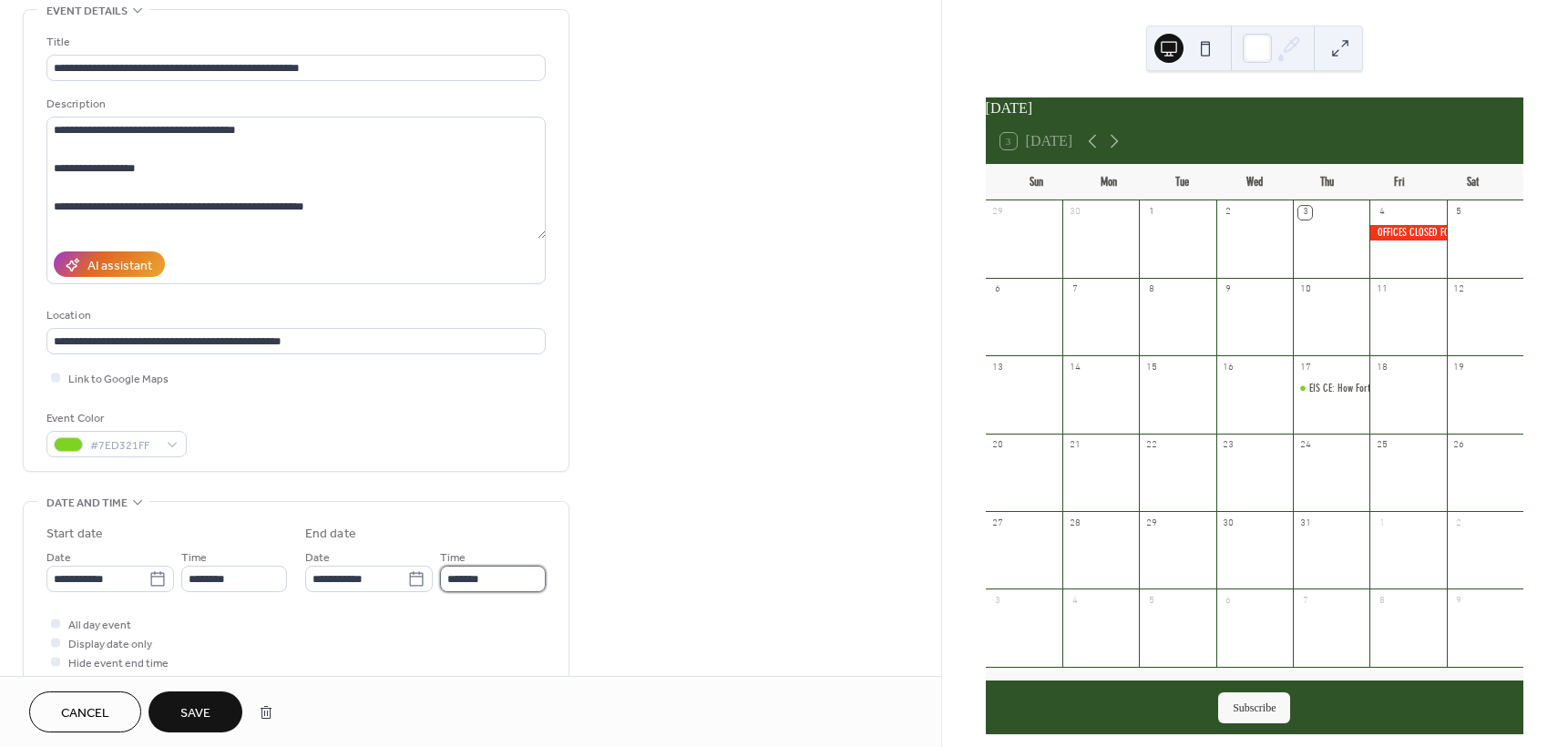 click on "*******" at bounding box center (493, 578) 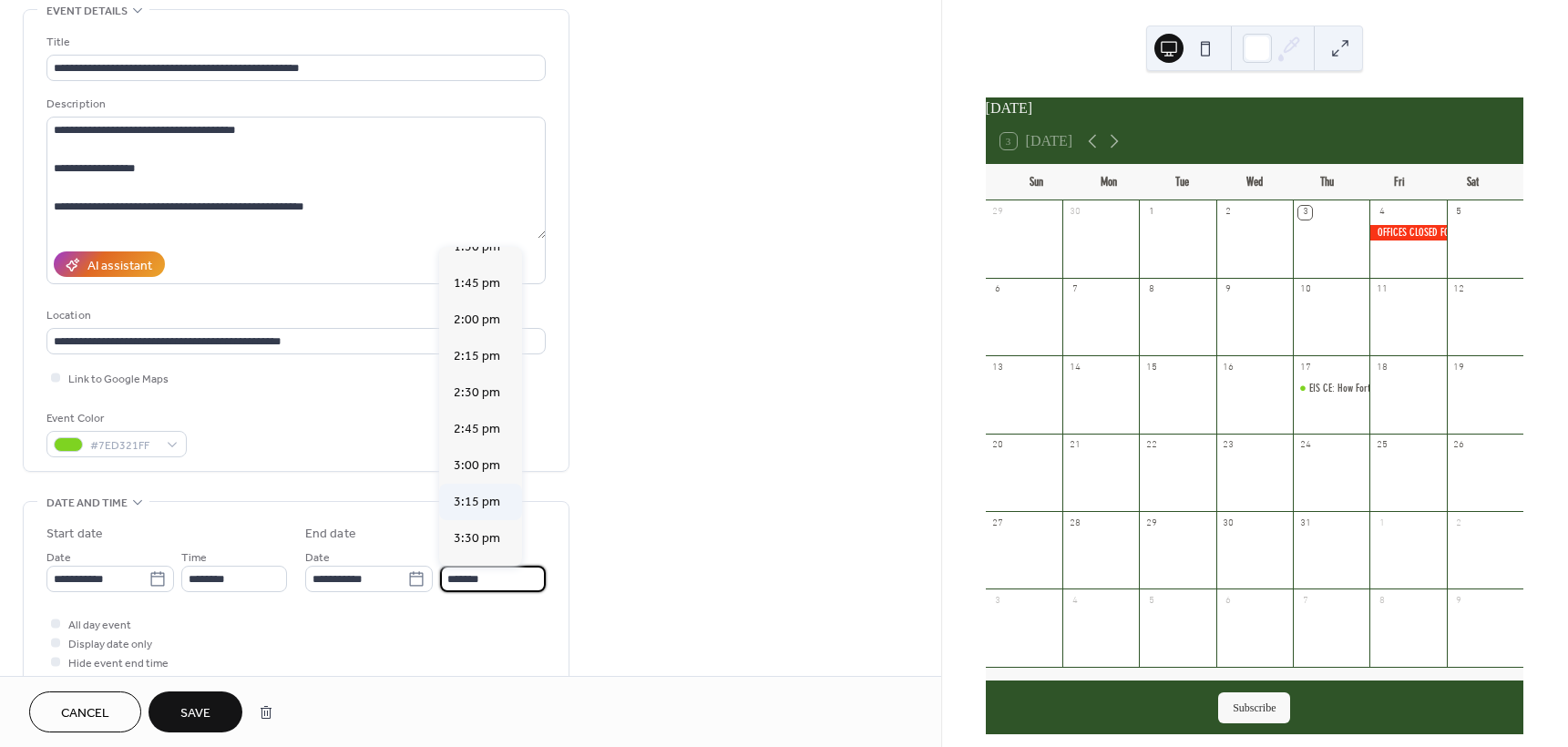 scroll, scrollTop: 196, scrollLeft: 0, axis: vertical 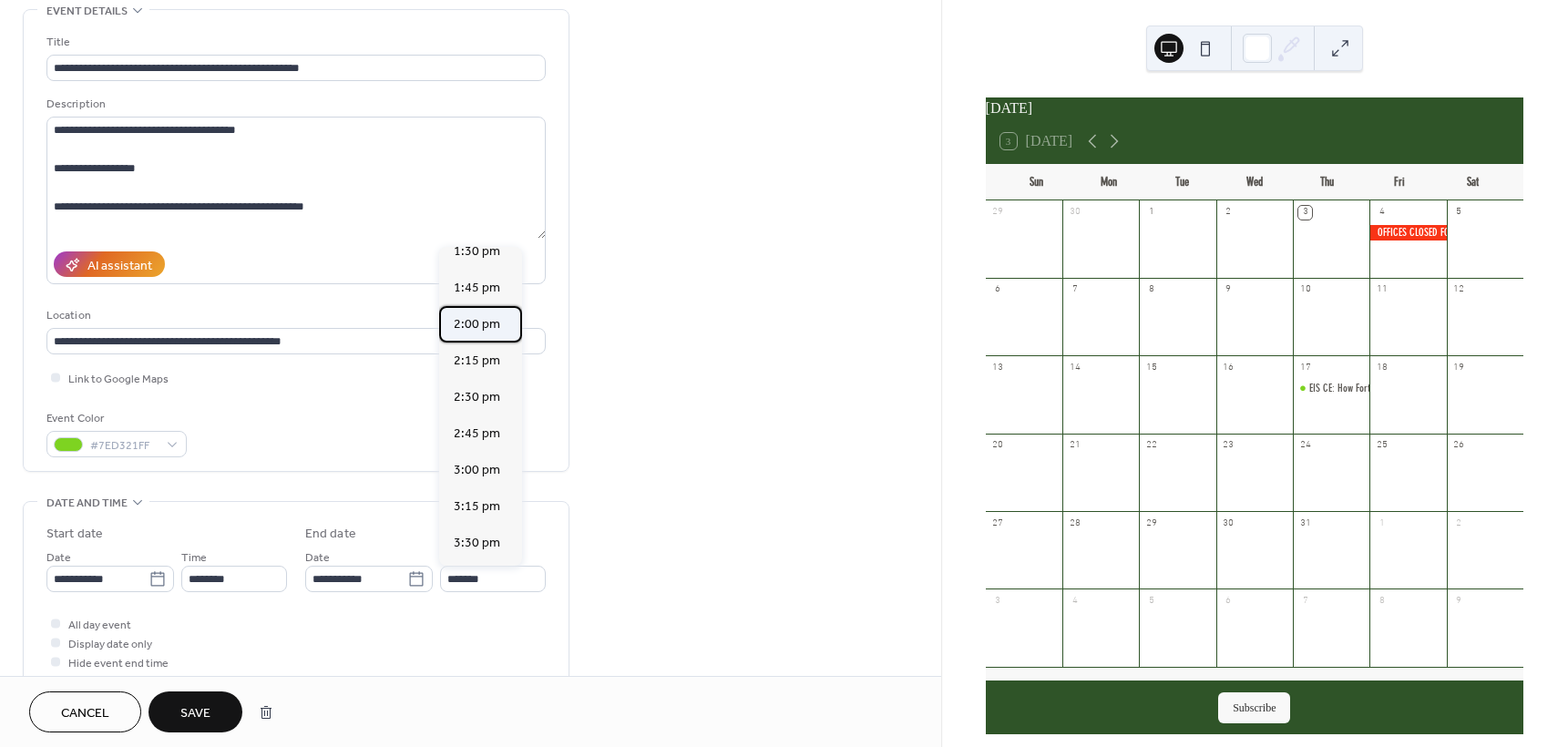 click on "2:00 pm" at bounding box center (477, 324) 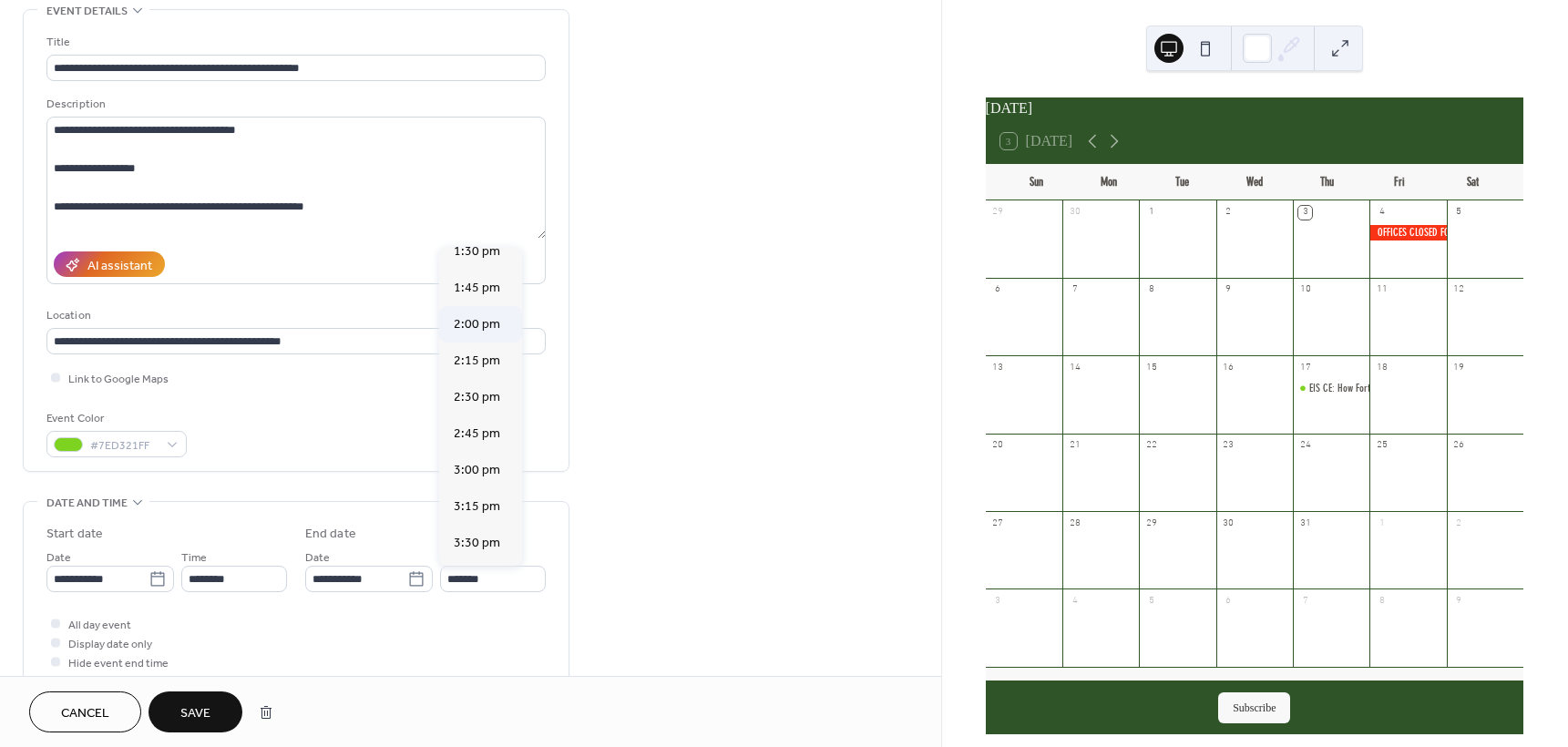 type on "*******" 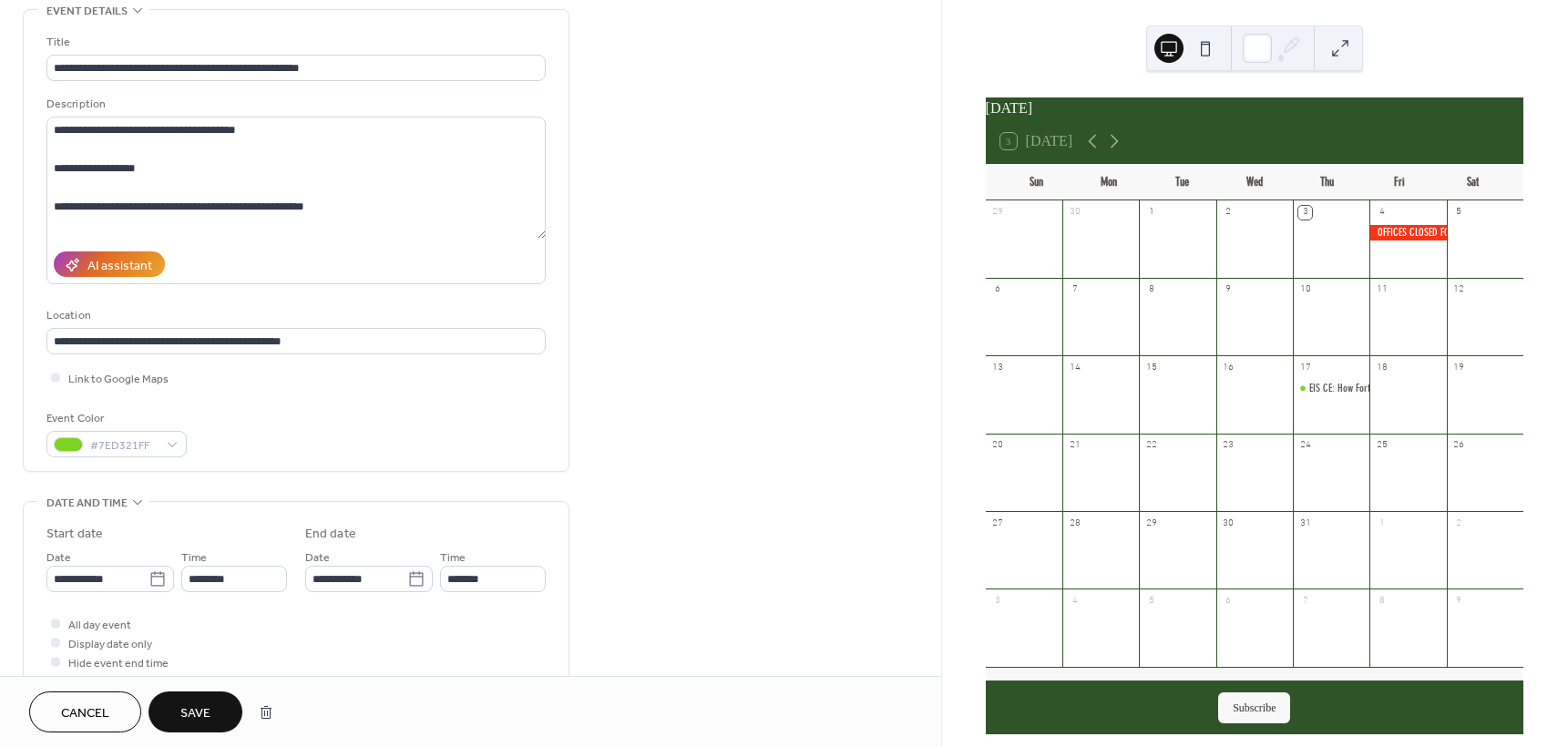 click on "**********" at bounding box center (470, 673) 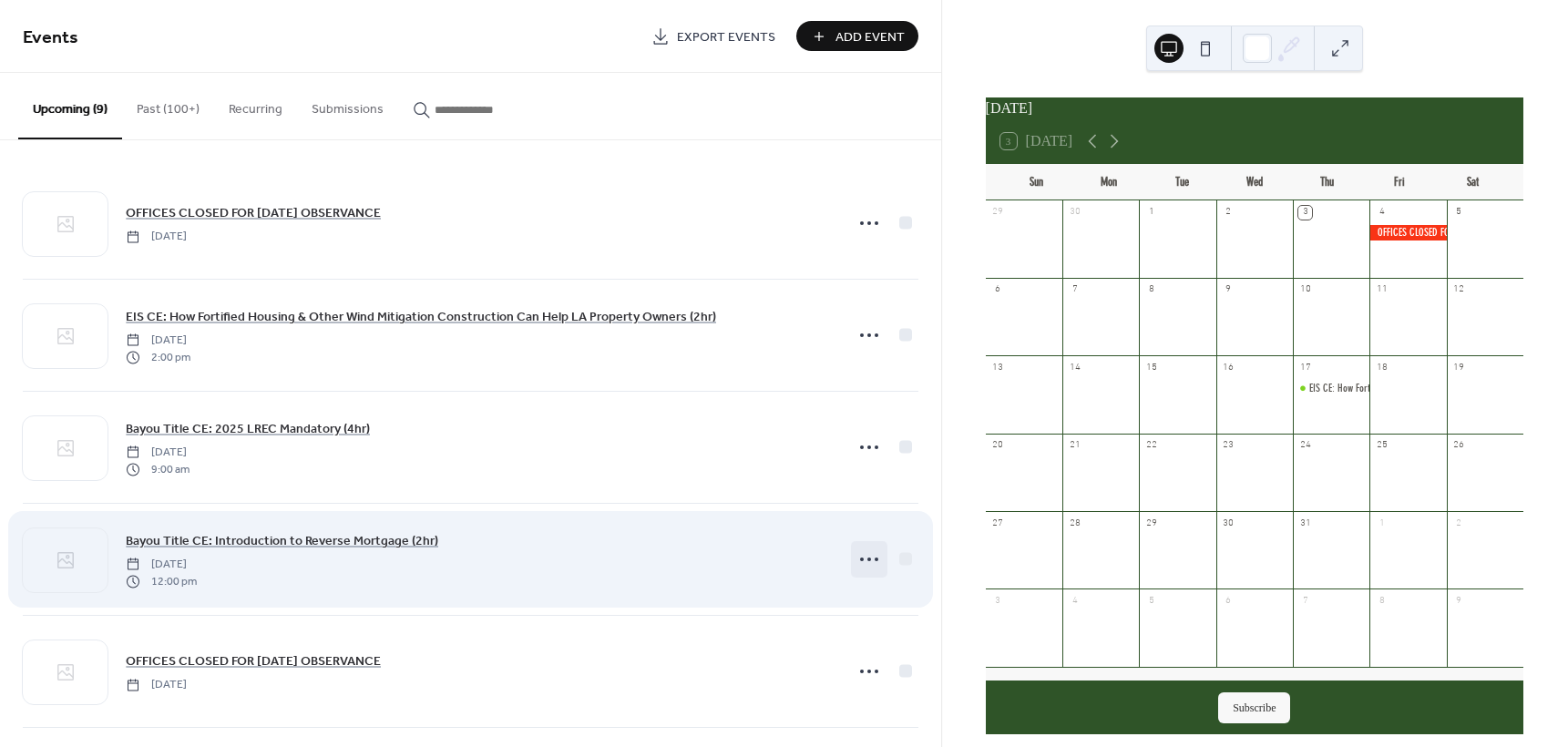 click 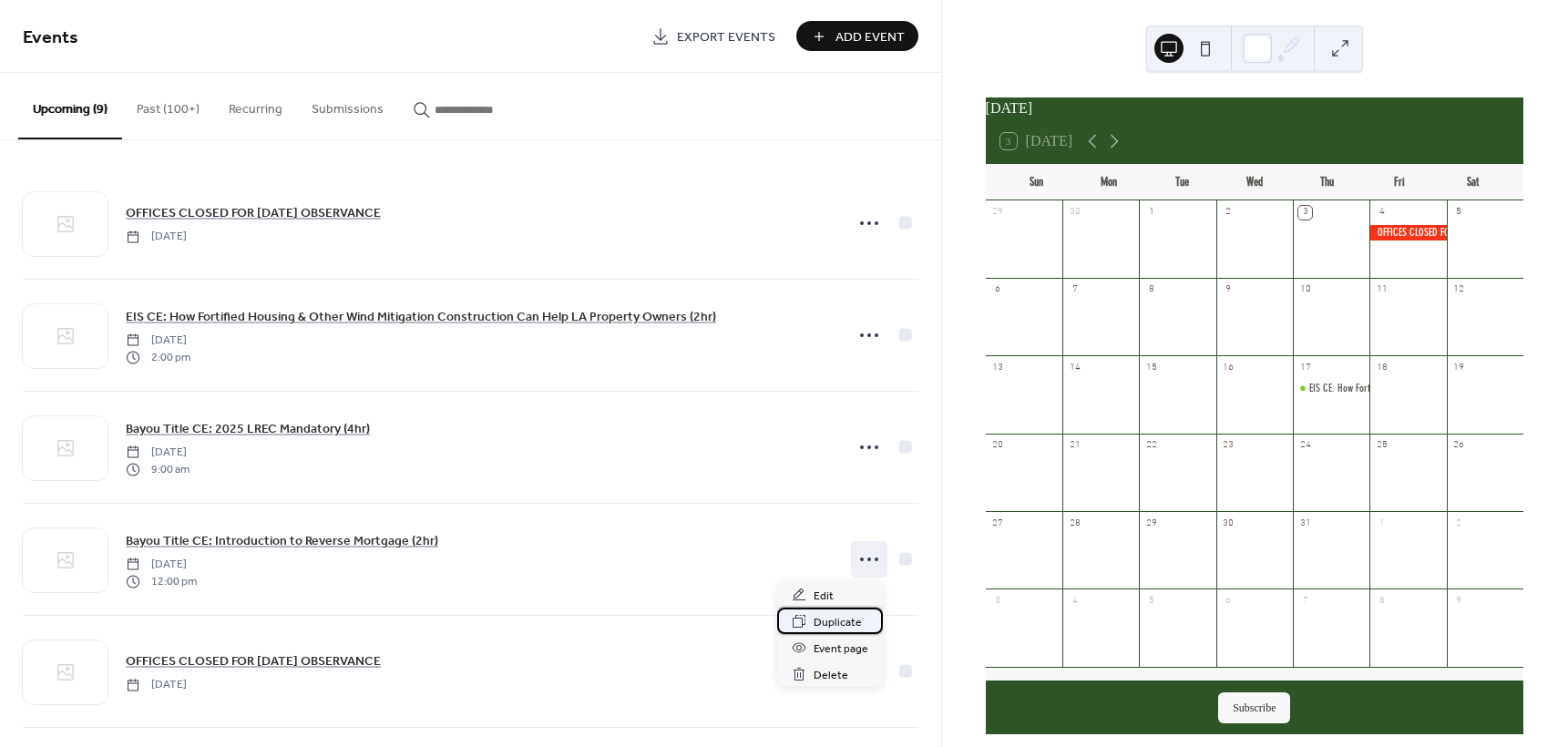 click on "Duplicate" at bounding box center (837, 622) 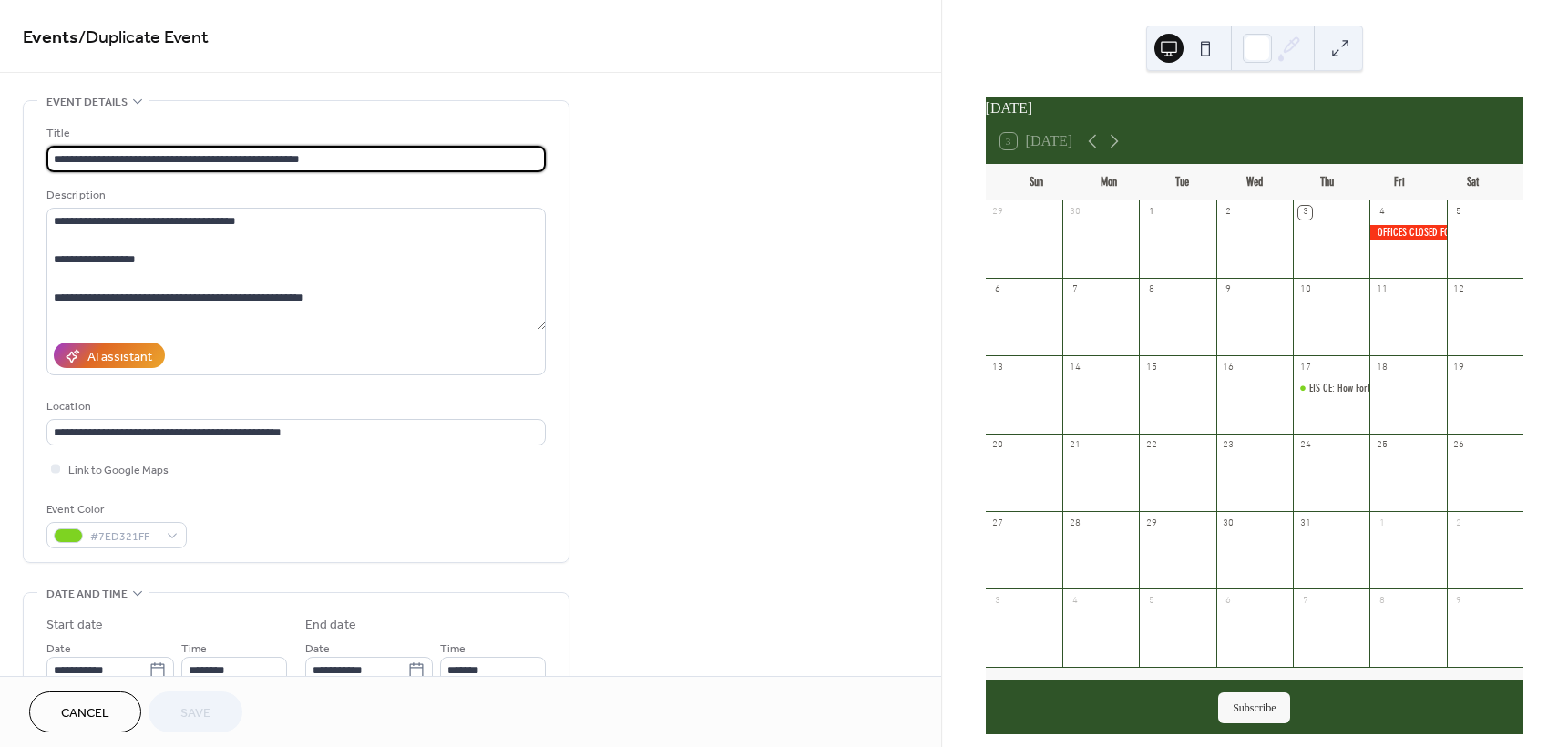 click on "**********" at bounding box center (296, 159) 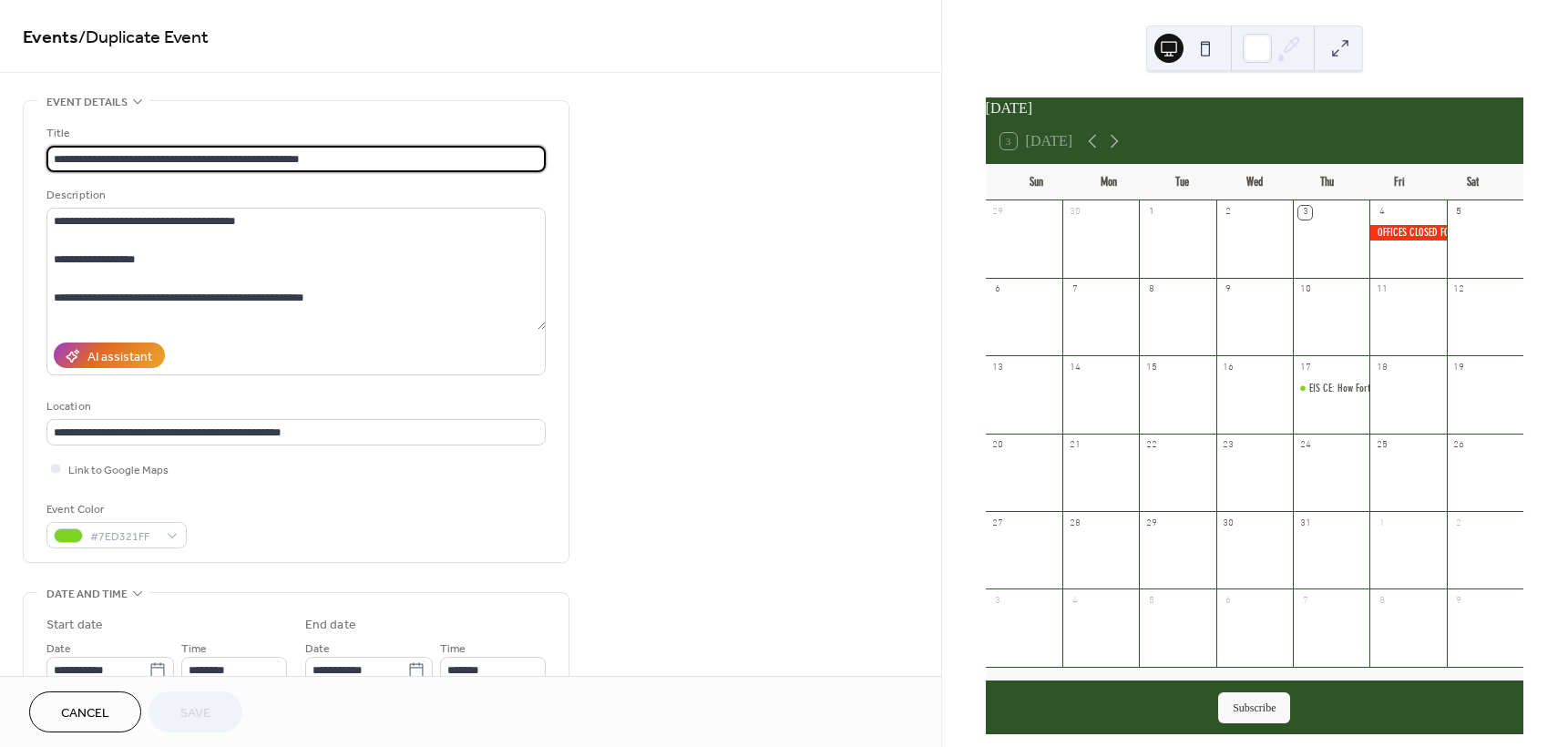 drag, startPoint x: 288, startPoint y: 160, endPoint x: 128, endPoint y: 164, distance: 160.04999 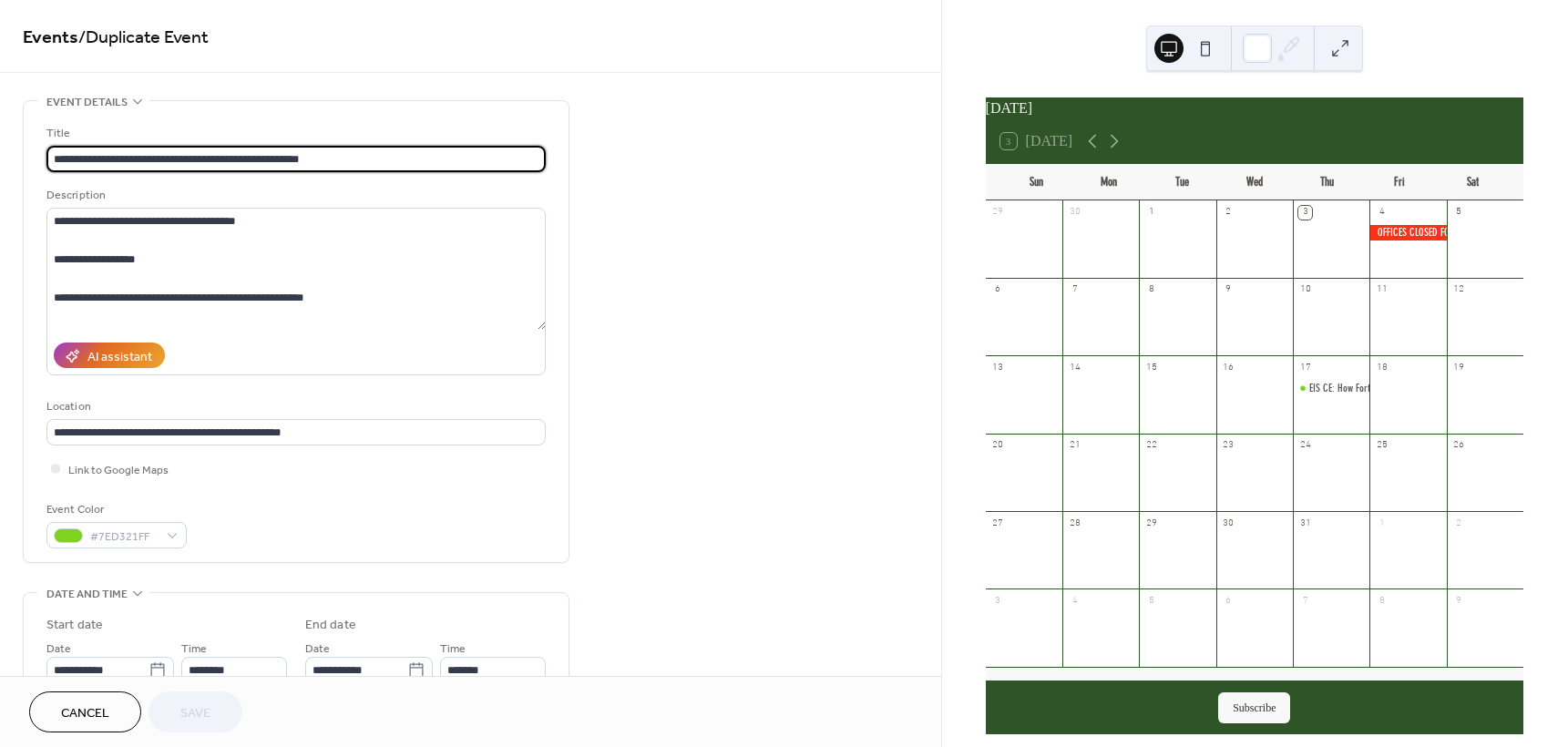 click on "**********" at bounding box center (296, 159) 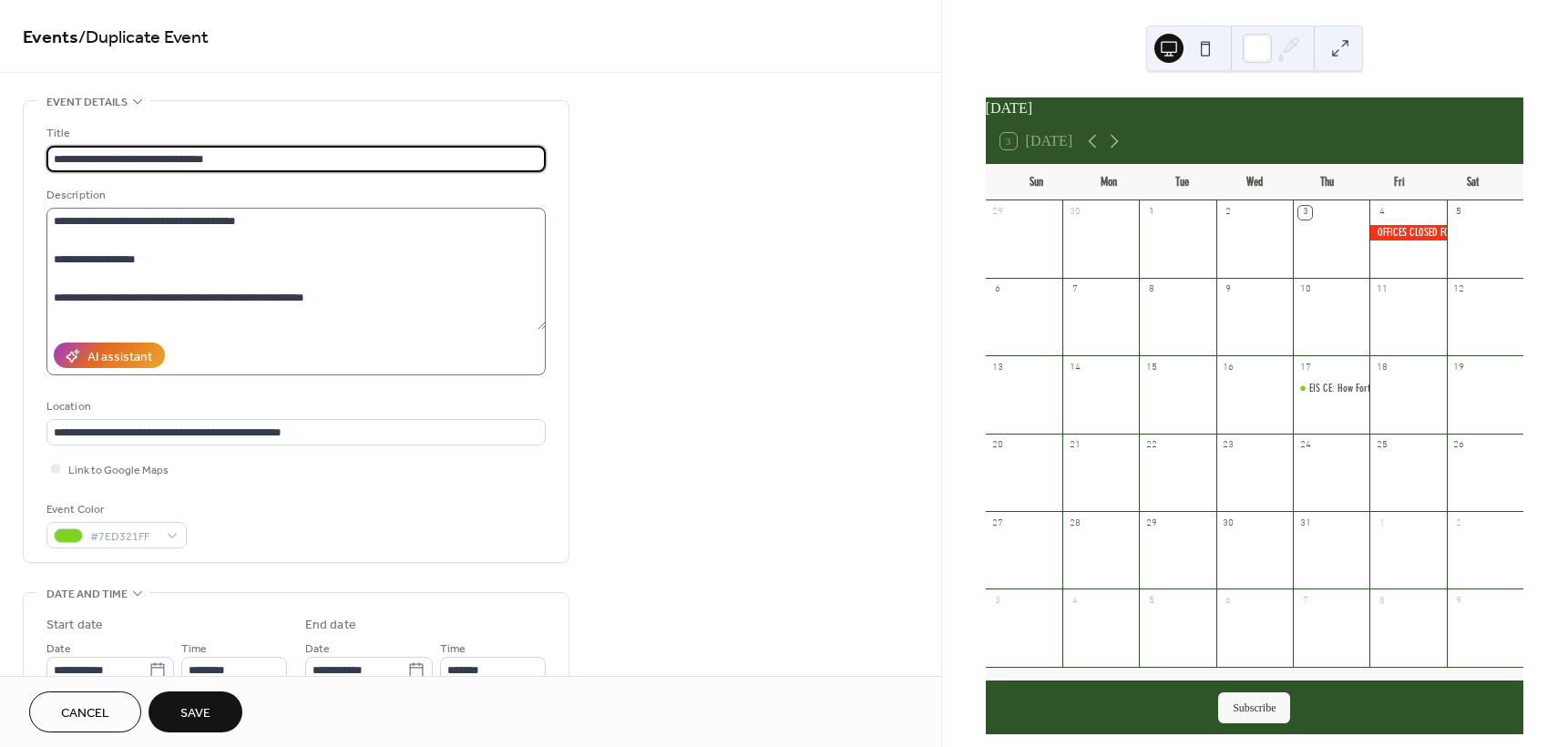type on "**********" 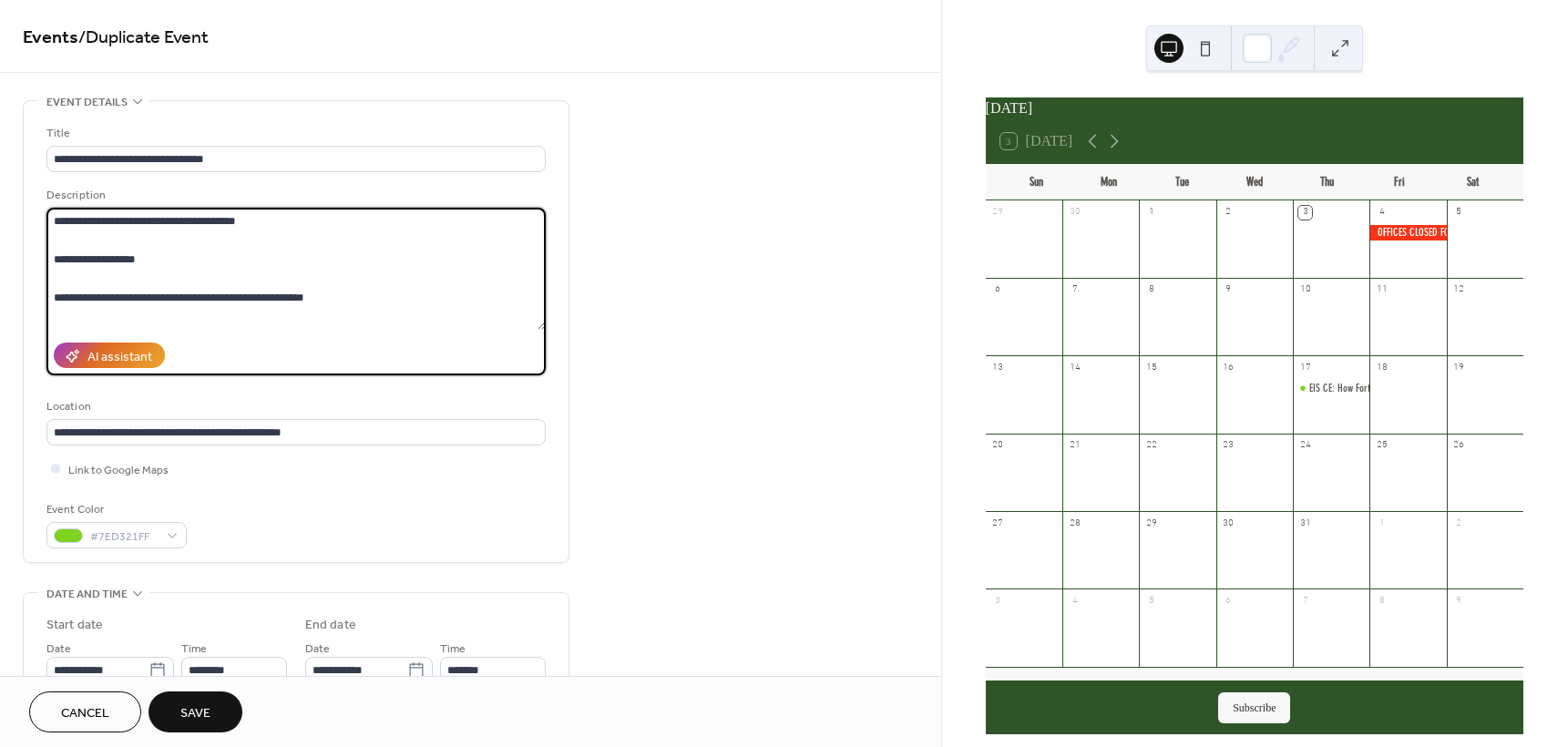 drag, startPoint x: 213, startPoint y: 220, endPoint x: 36, endPoint y: 219, distance: 177.00282 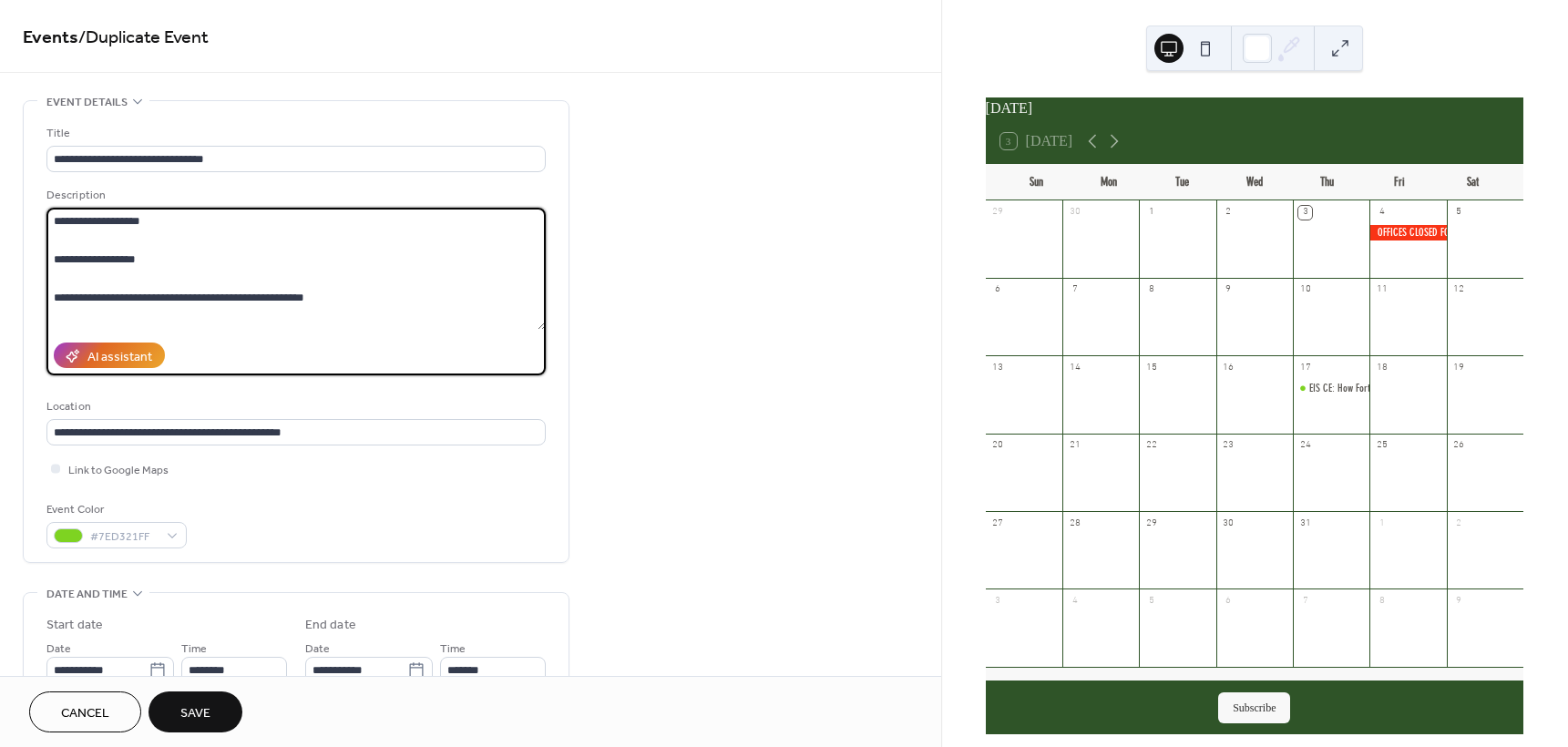 click on "**********" at bounding box center [296, 269] 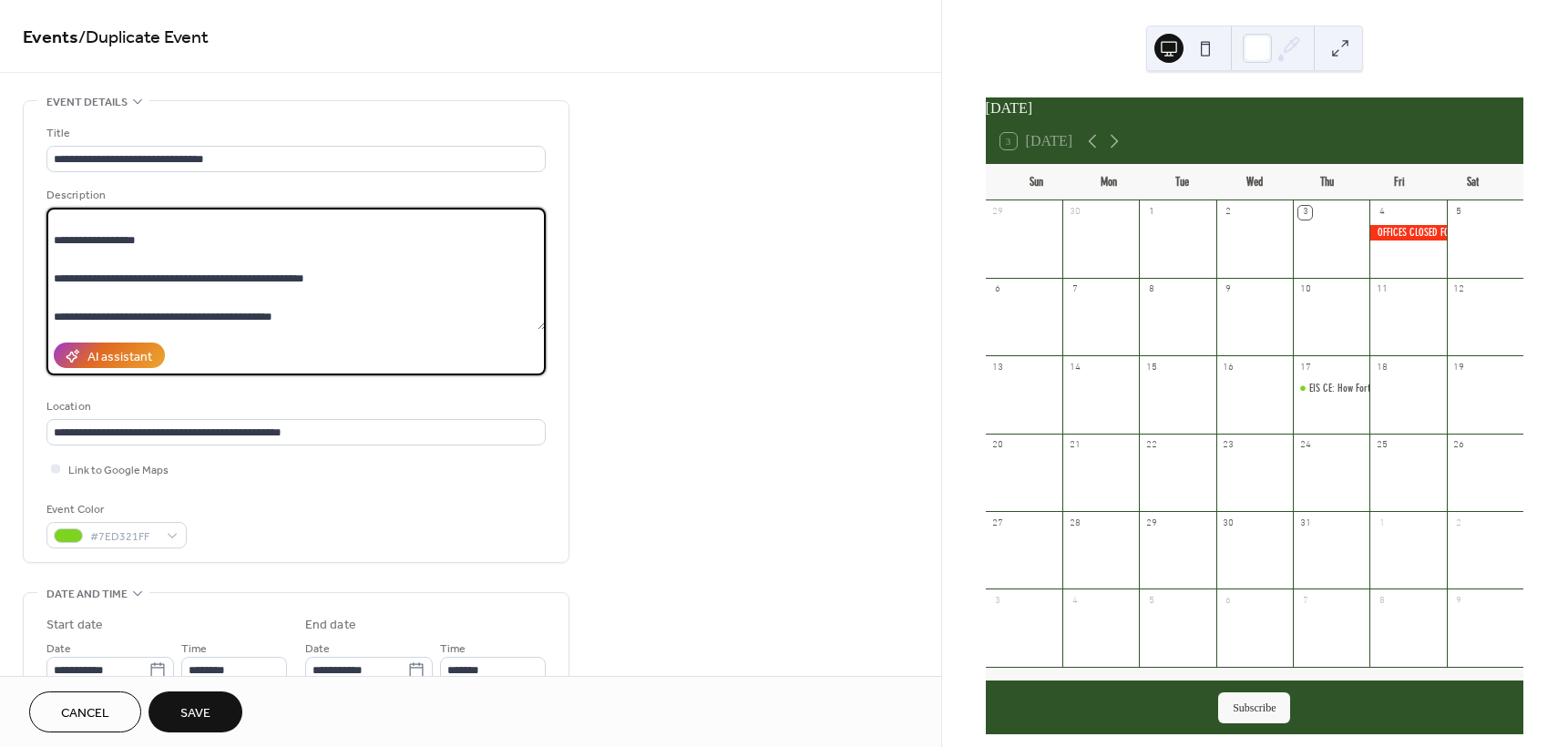 scroll, scrollTop: 57, scrollLeft: 0, axis: vertical 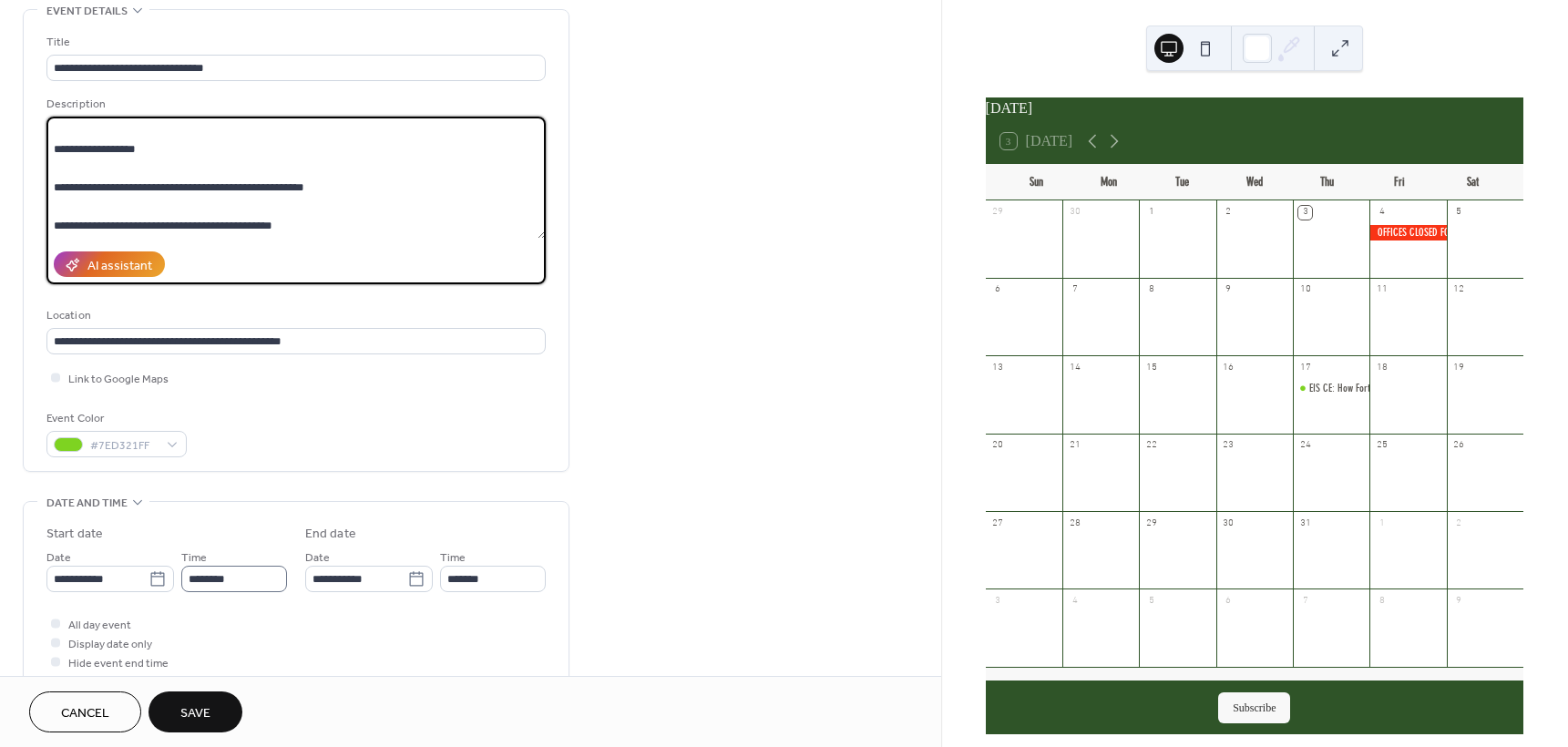 type on "**********" 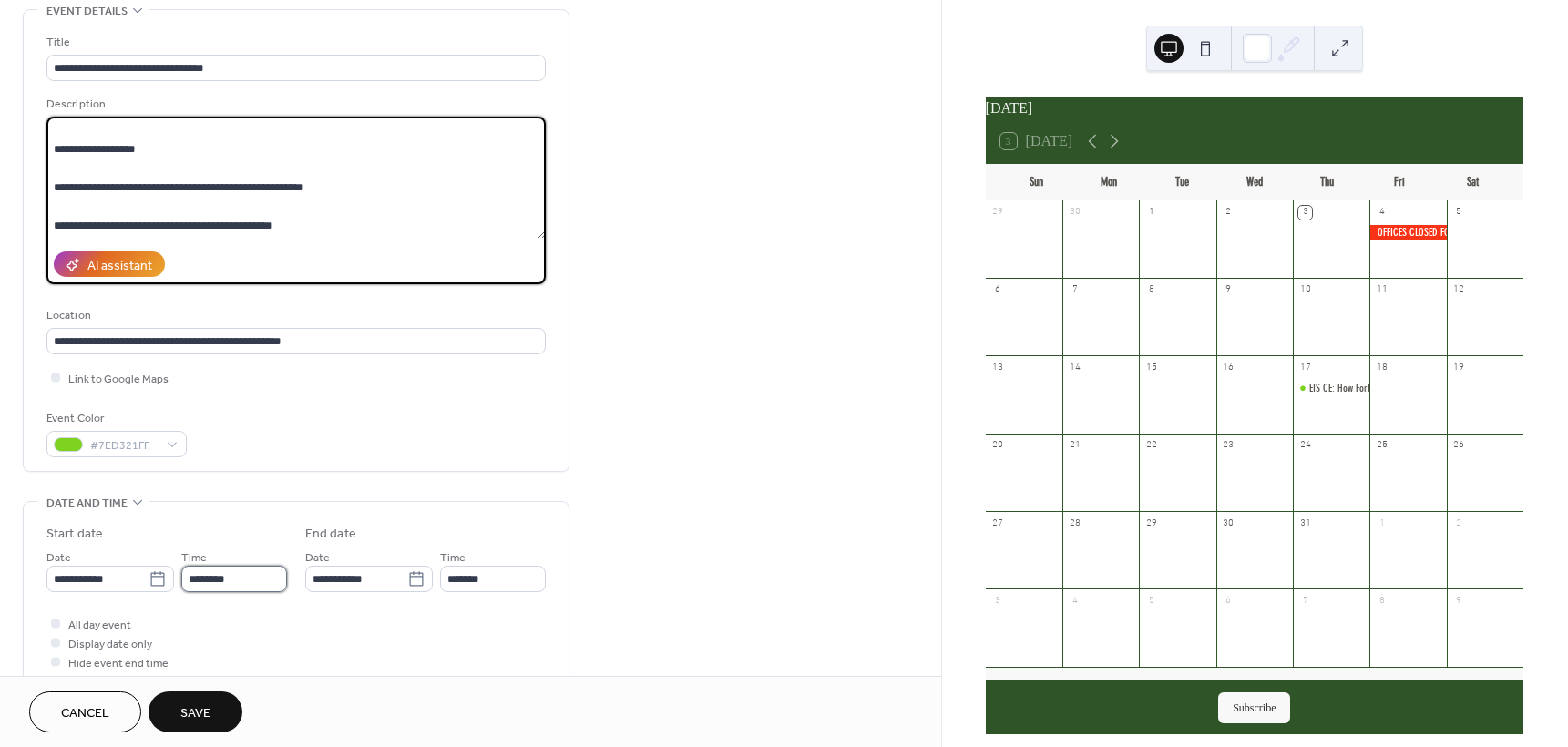 click on "********" at bounding box center [234, 578] 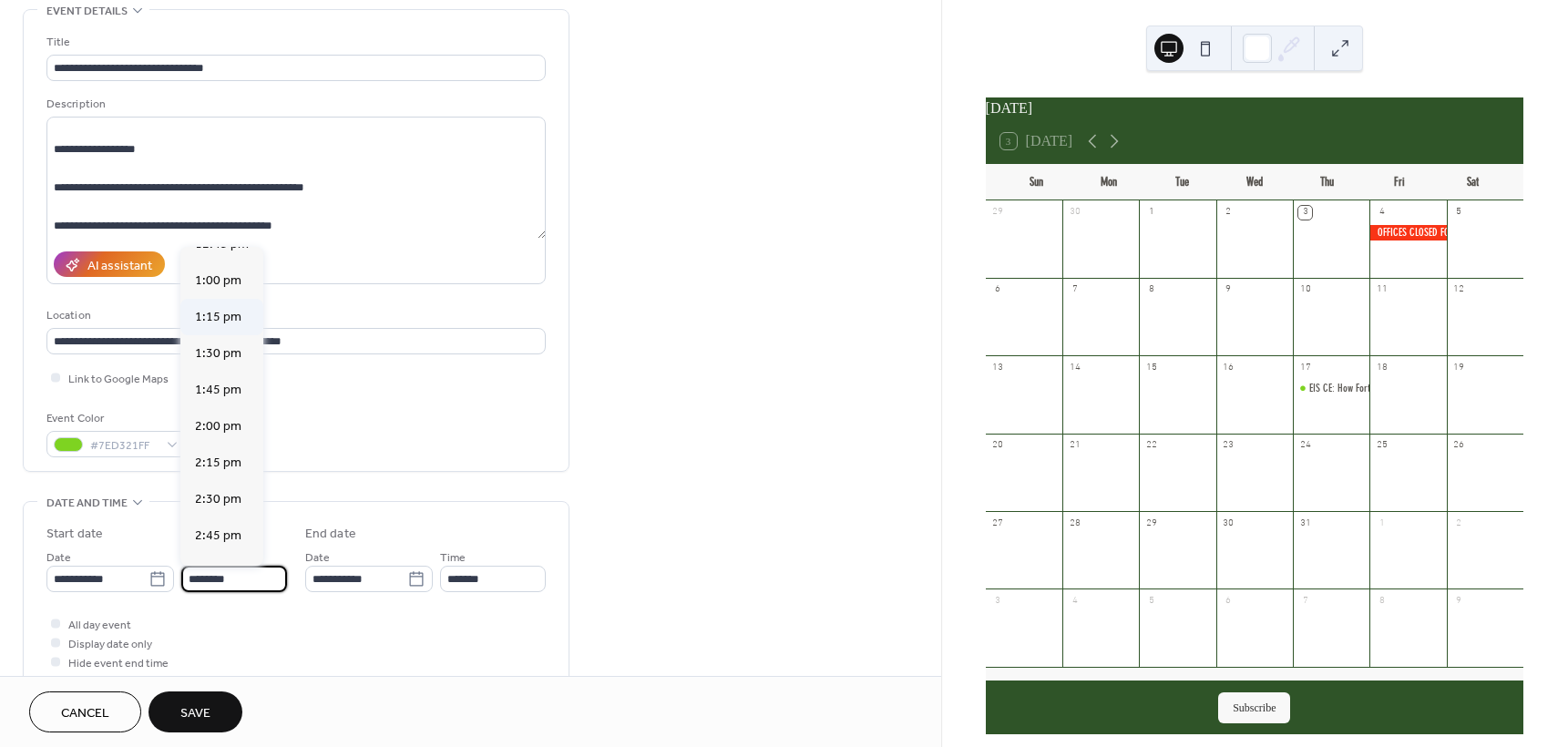 scroll, scrollTop: 1884, scrollLeft: 0, axis: vertical 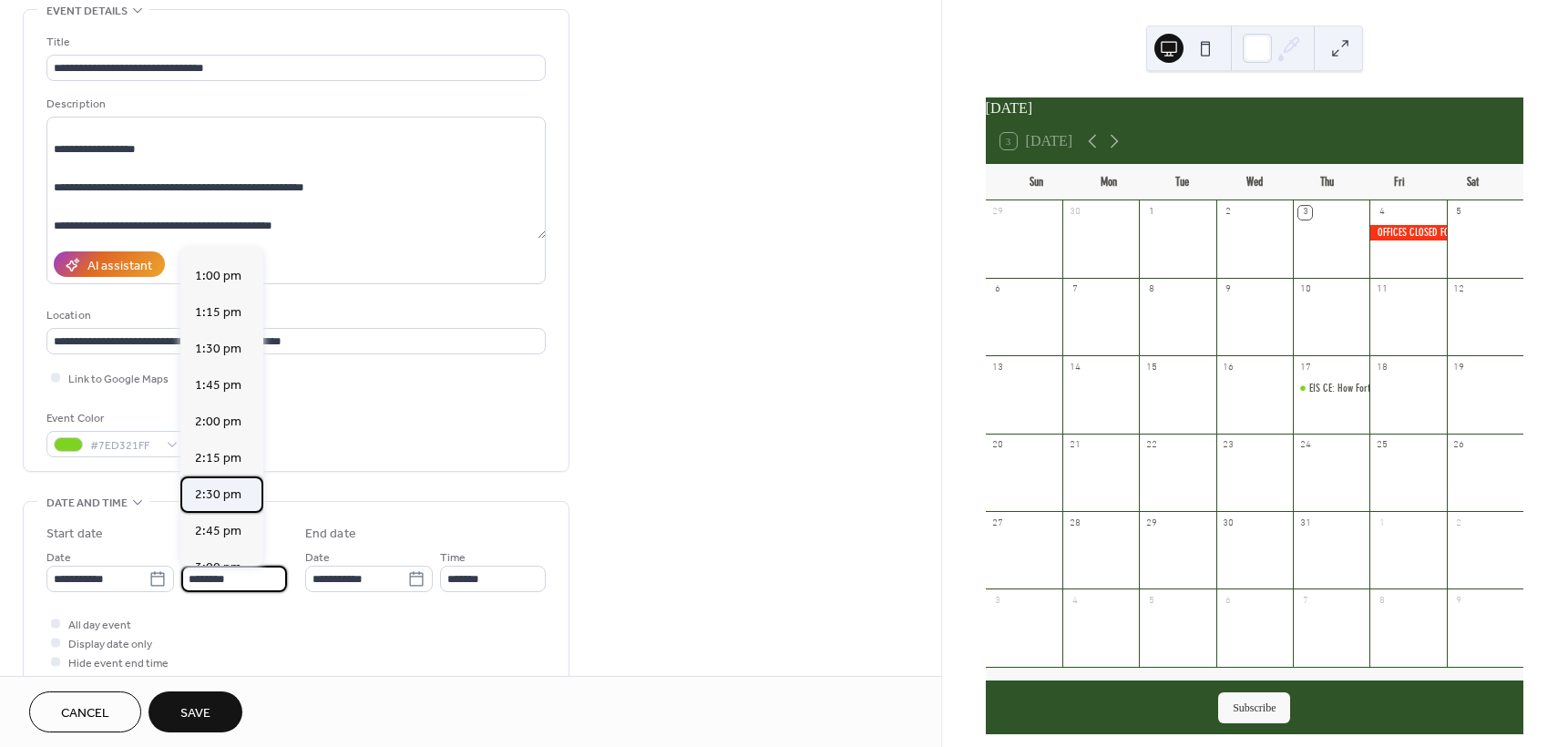 click on "2:30 pm" at bounding box center (218, 495) 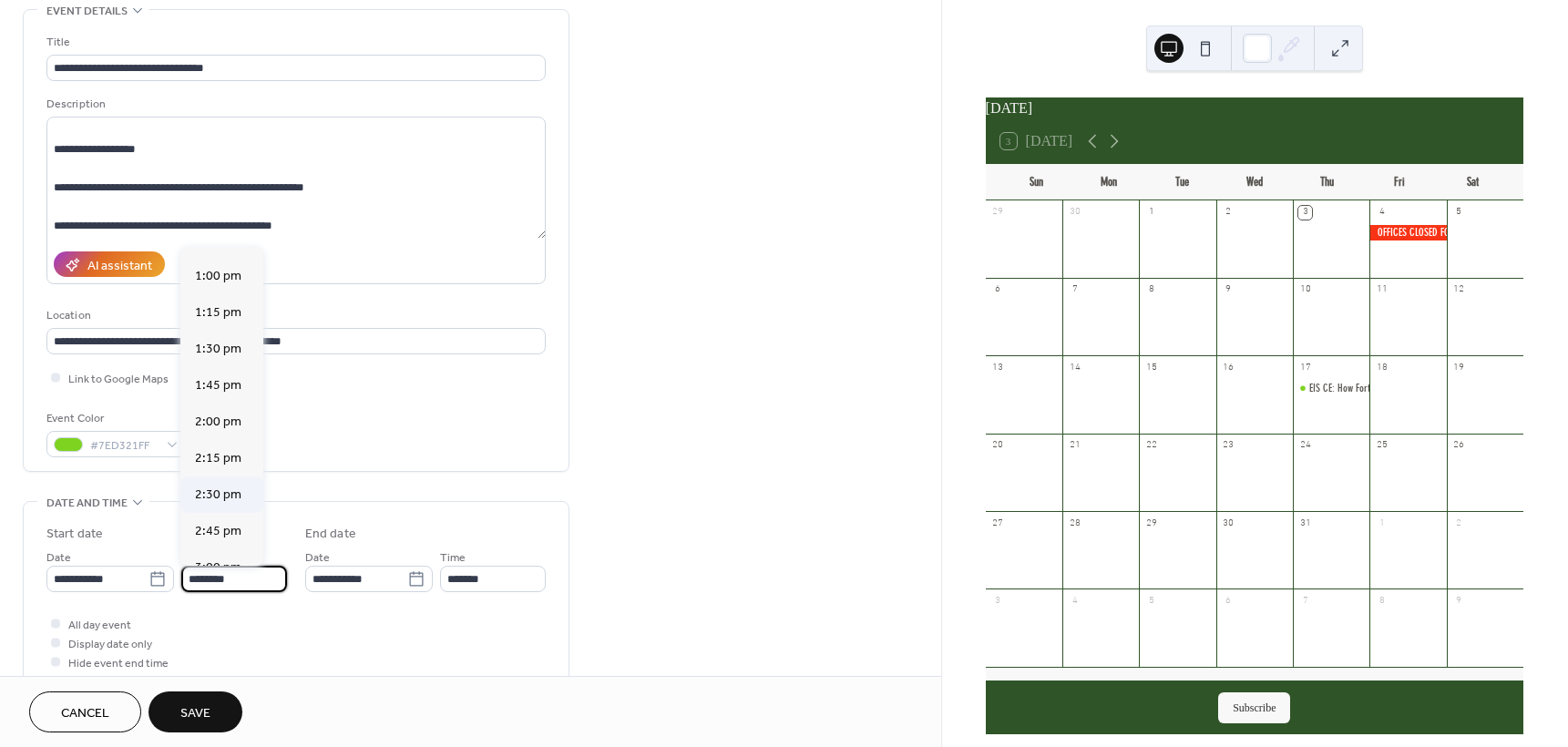 type on "*******" 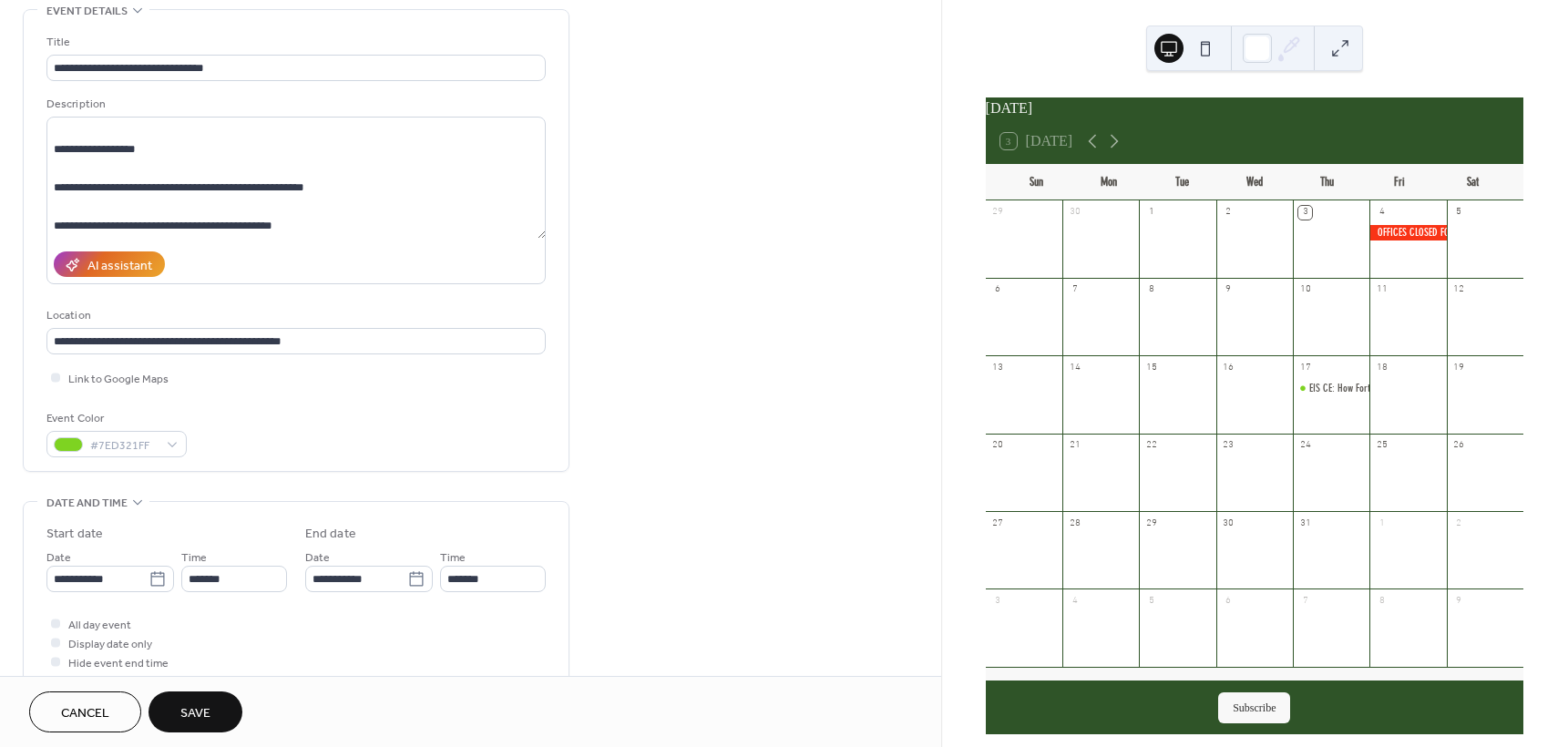 click on "**********" at bounding box center (296, 664) 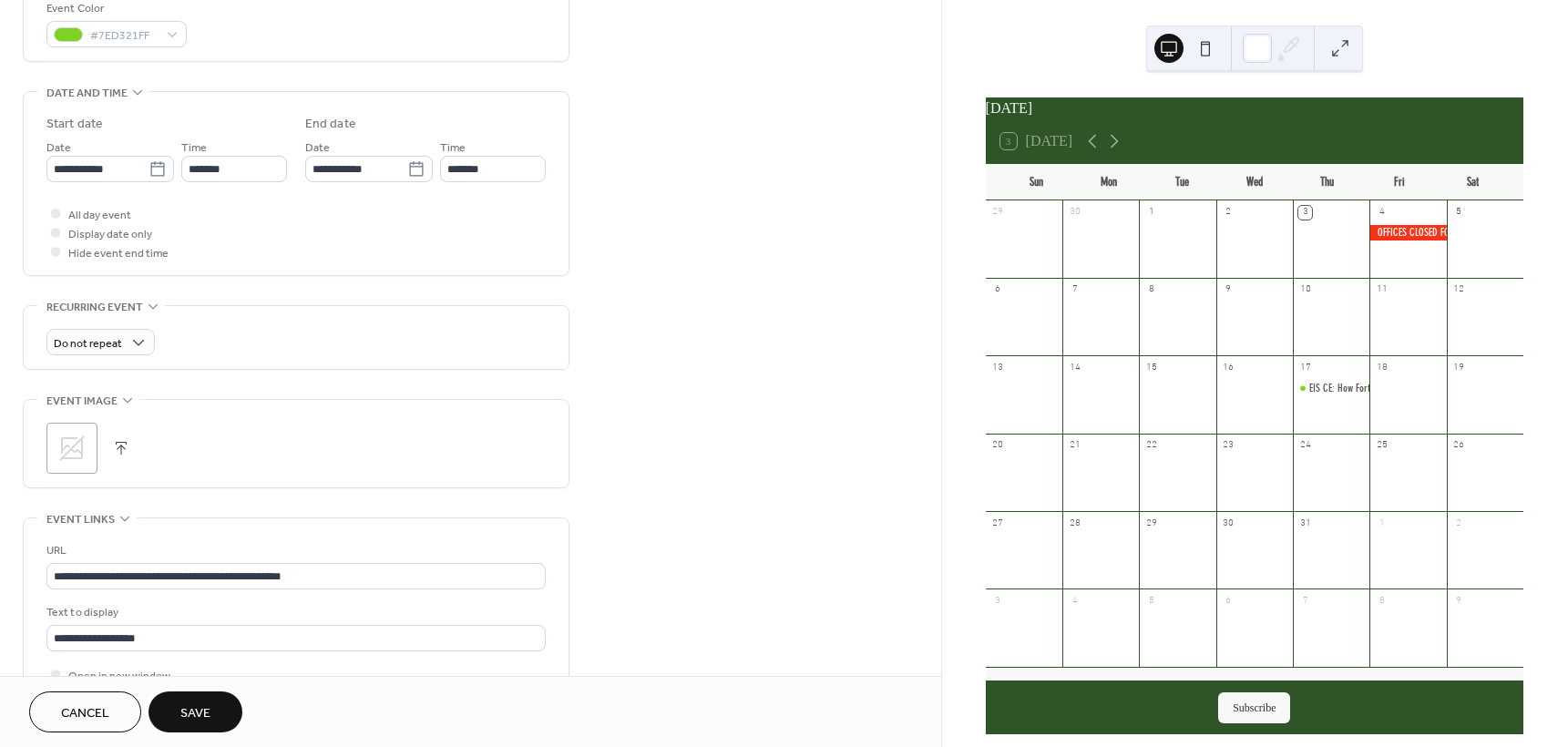scroll, scrollTop: 638, scrollLeft: 0, axis: vertical 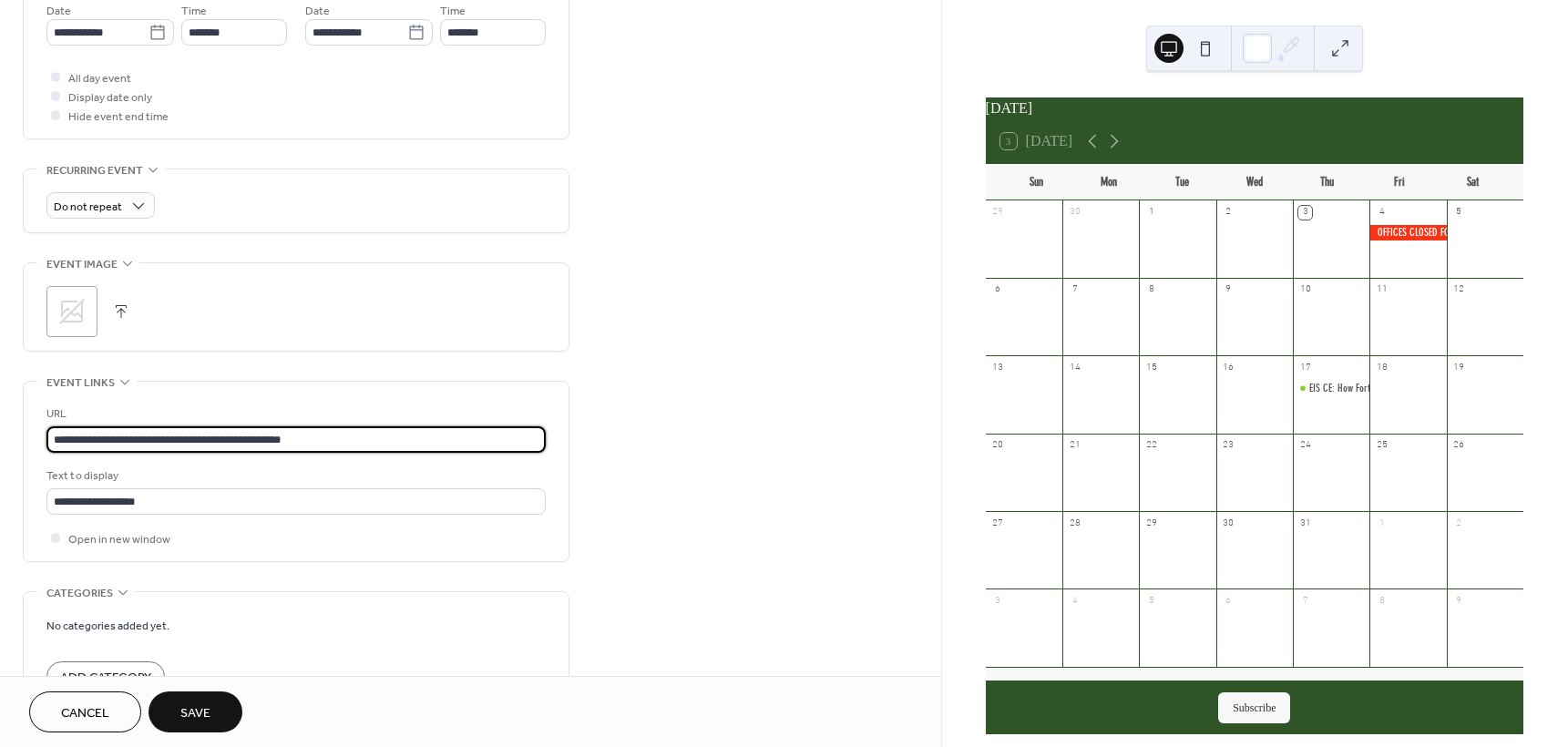 drag, startPoint x: 295, startPoint y: 439, endPoint x: -5, endPoint y: 447, distance: 300.10665 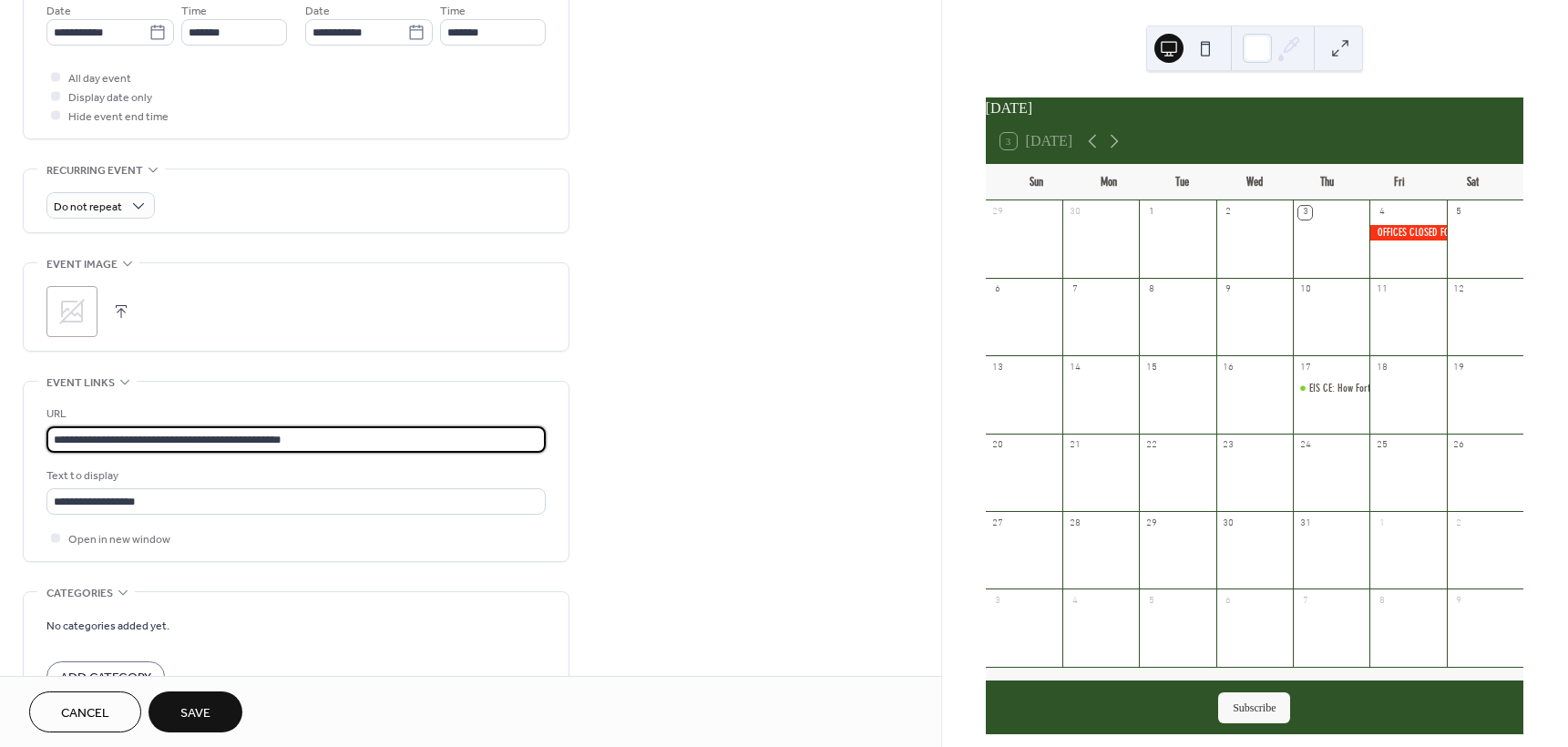click on "**********" at bounding box center [784, 374] 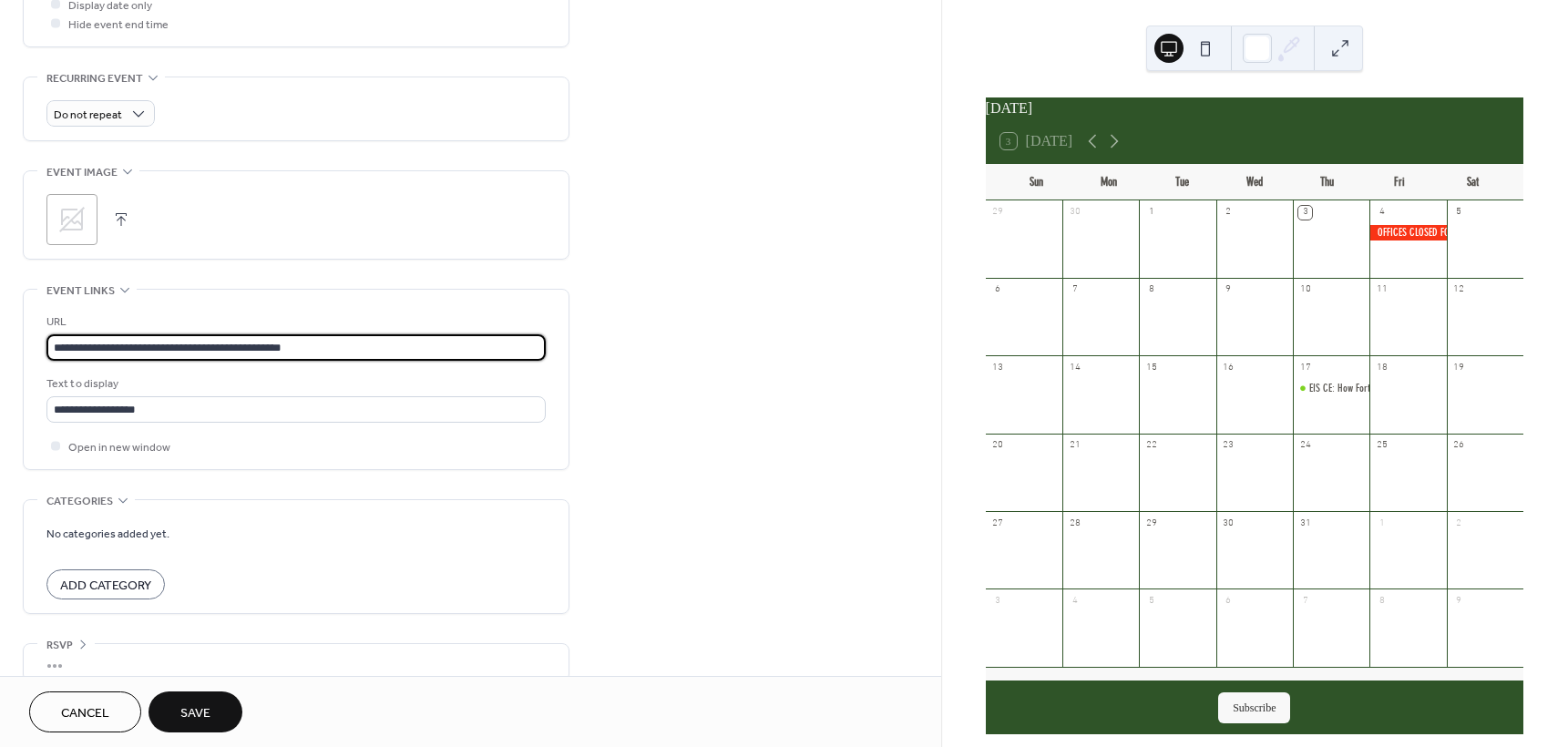 scroll, scrollTop: 753, scrollLeft: 0, axis: vertical 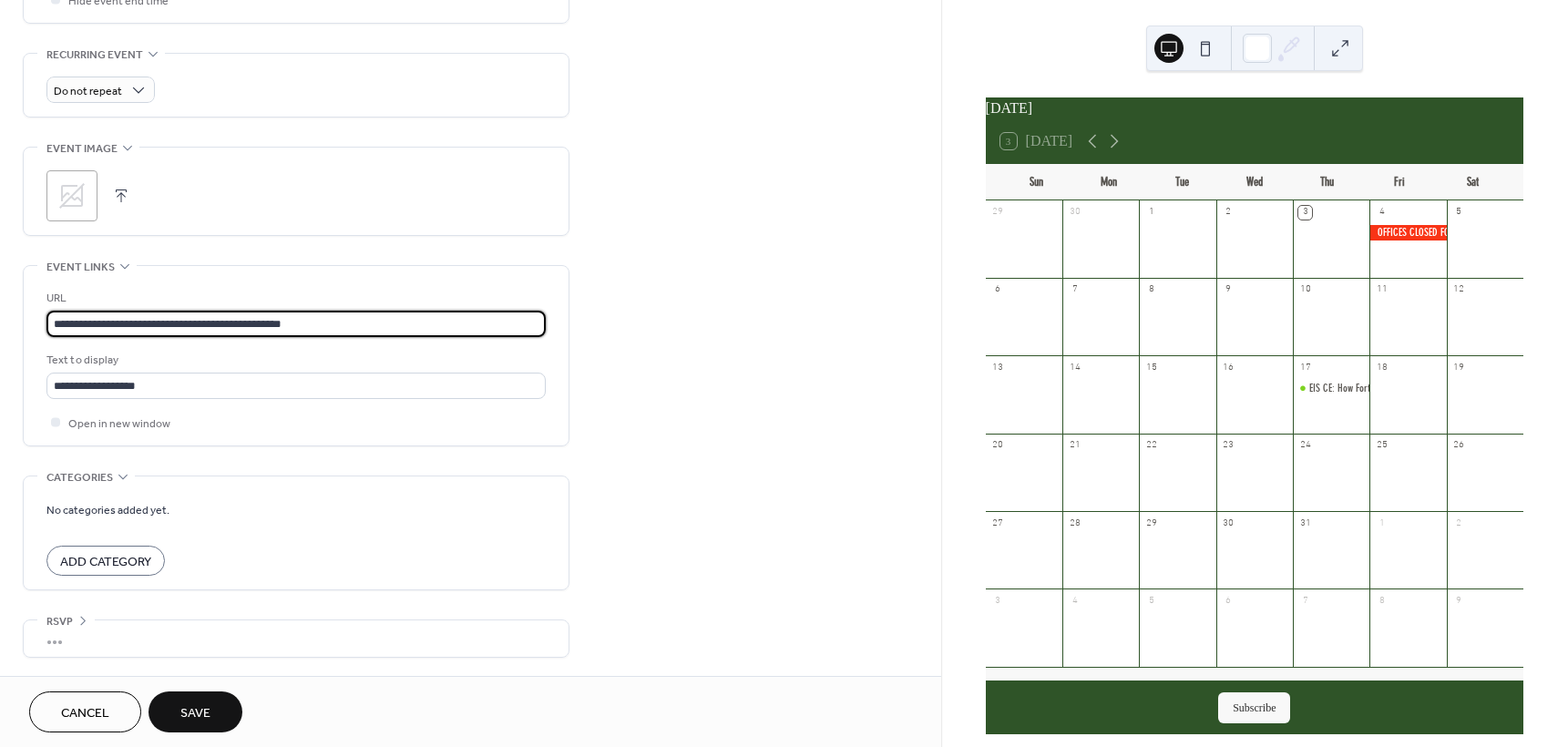 type on "**********" 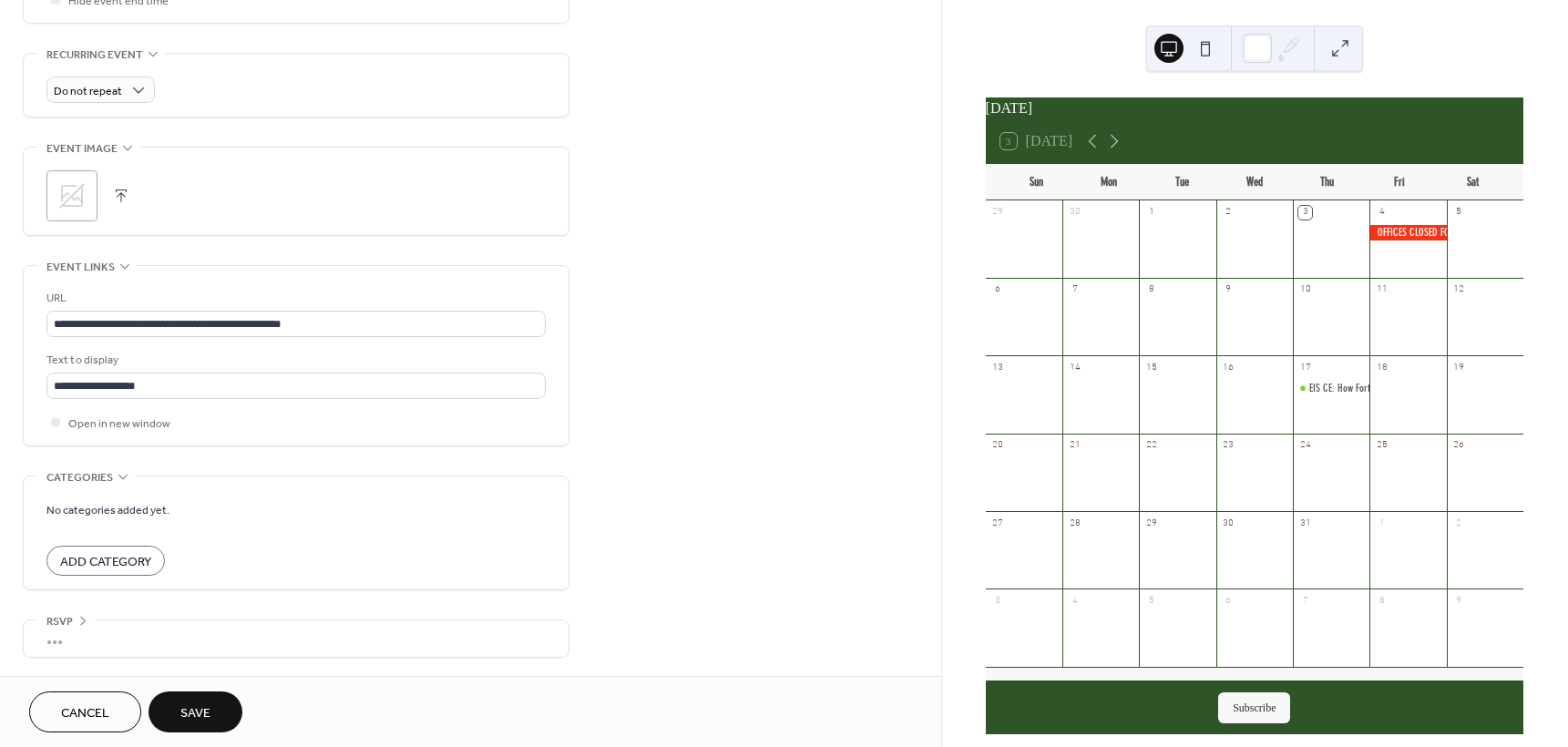 click on "Save" at bounding box center (195, 713) 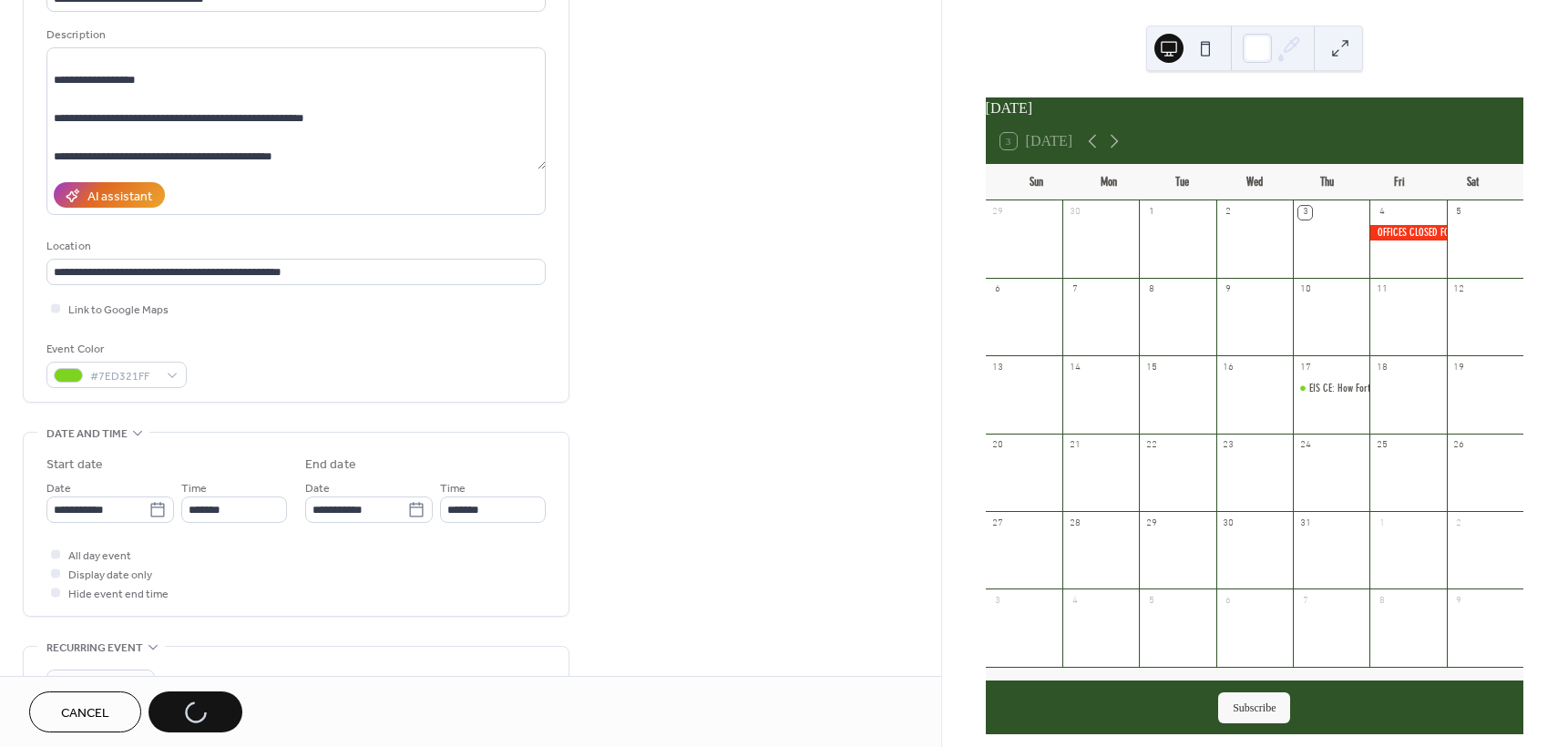 scroll, scrollTop: 116, scrollLeft: 0, axis: vertical 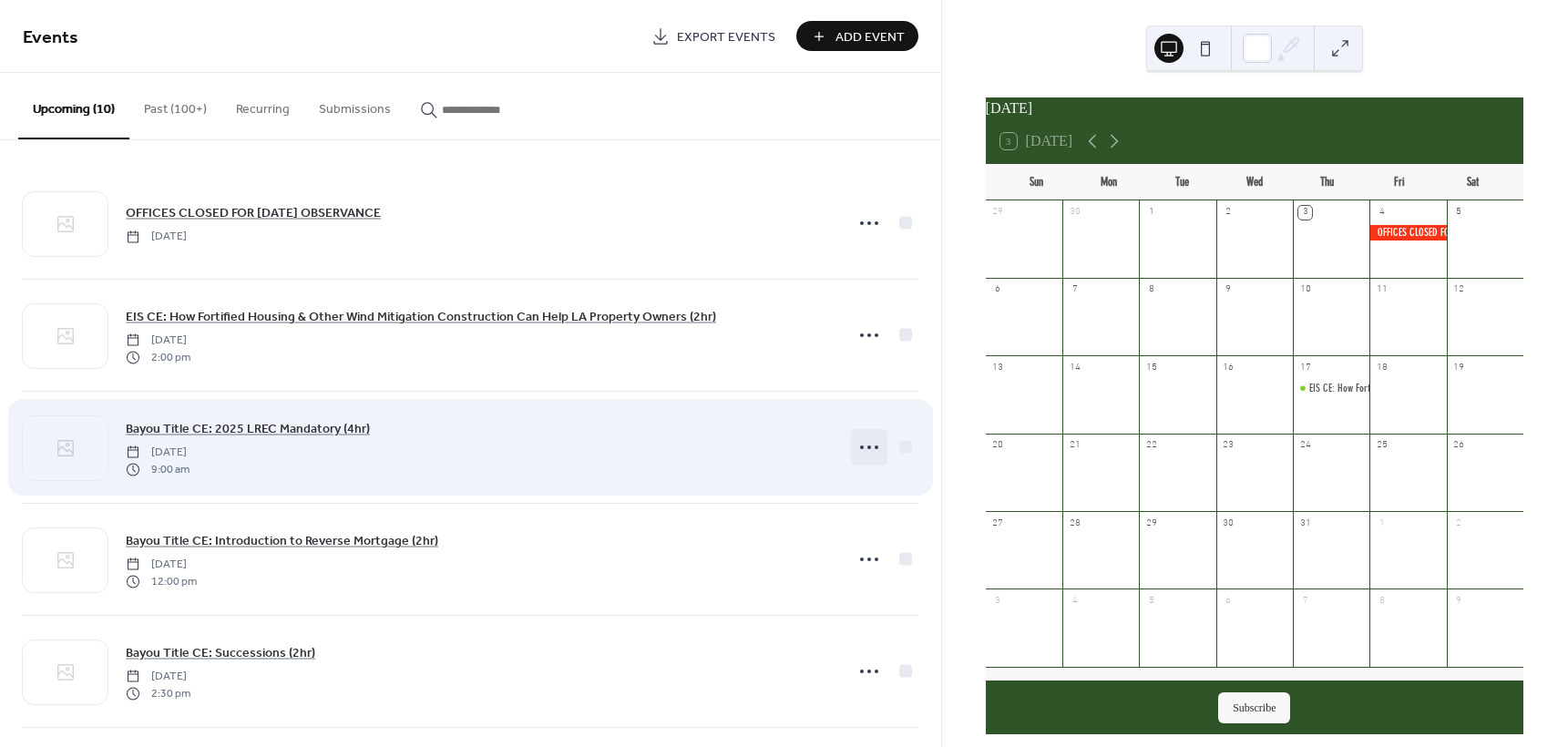 click 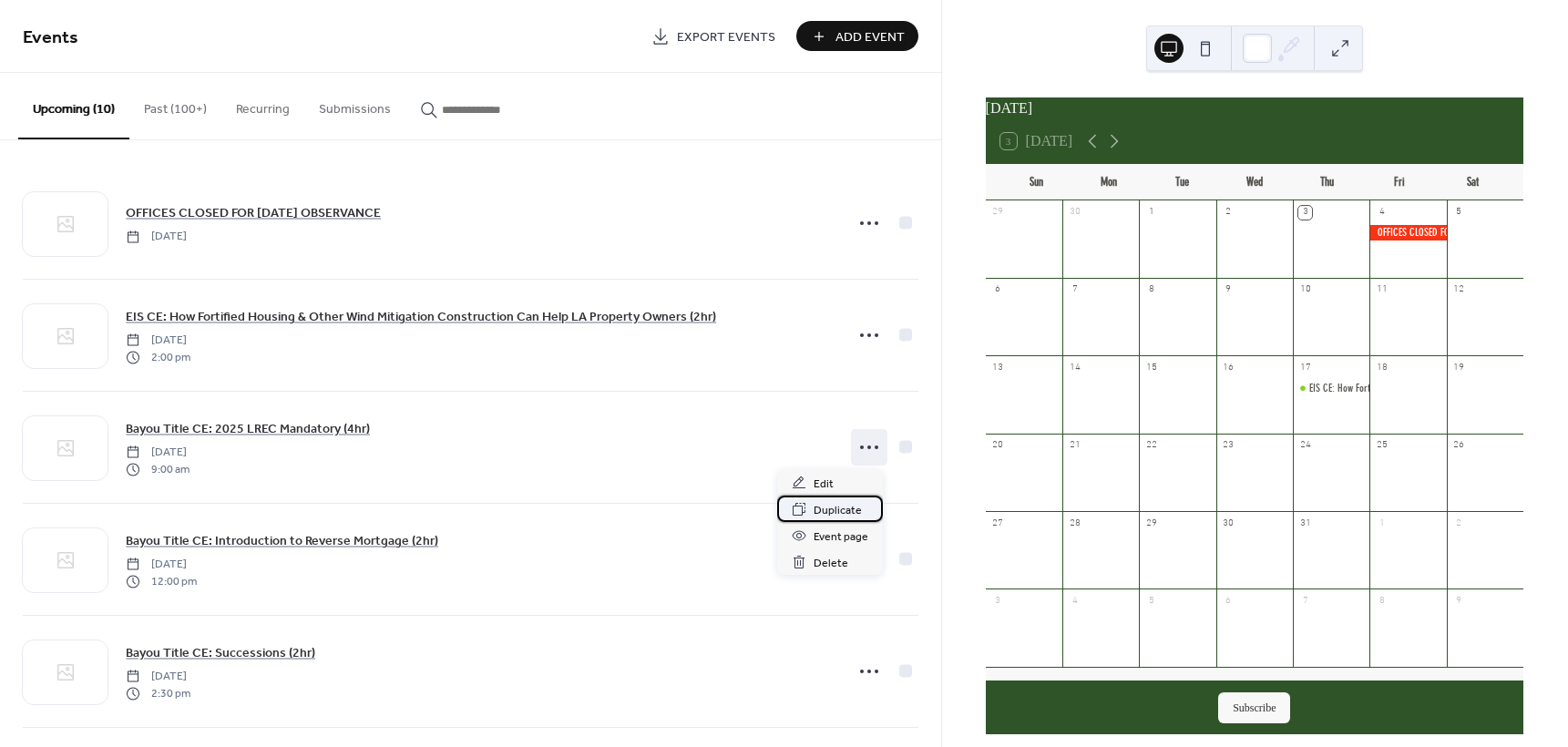 click on "Duplicate" at bounding box center (837, 510) 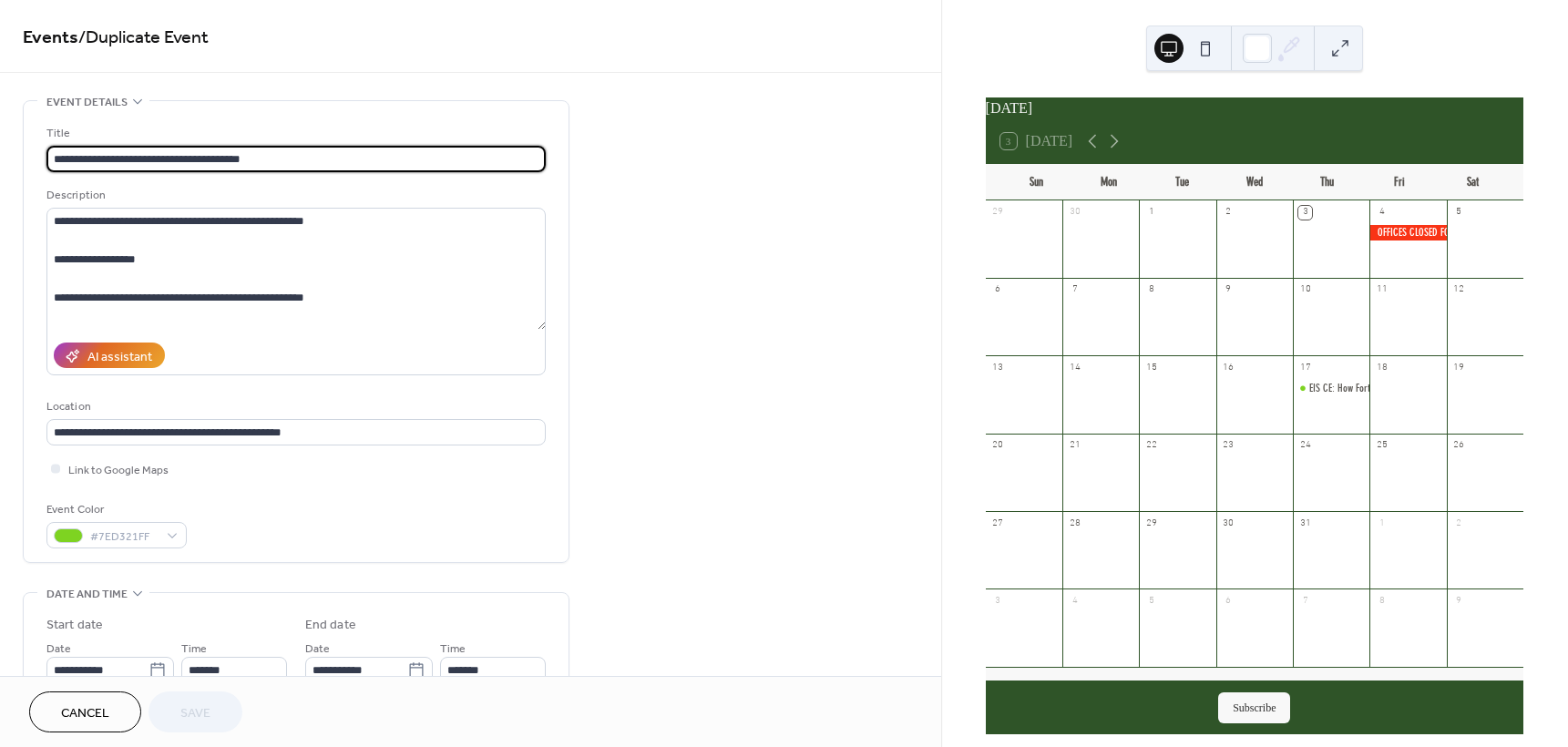 drag, startPoint x: 231, startPoint y: 159, endPoint x: 131, endPoint y: 158, distance: 100.005 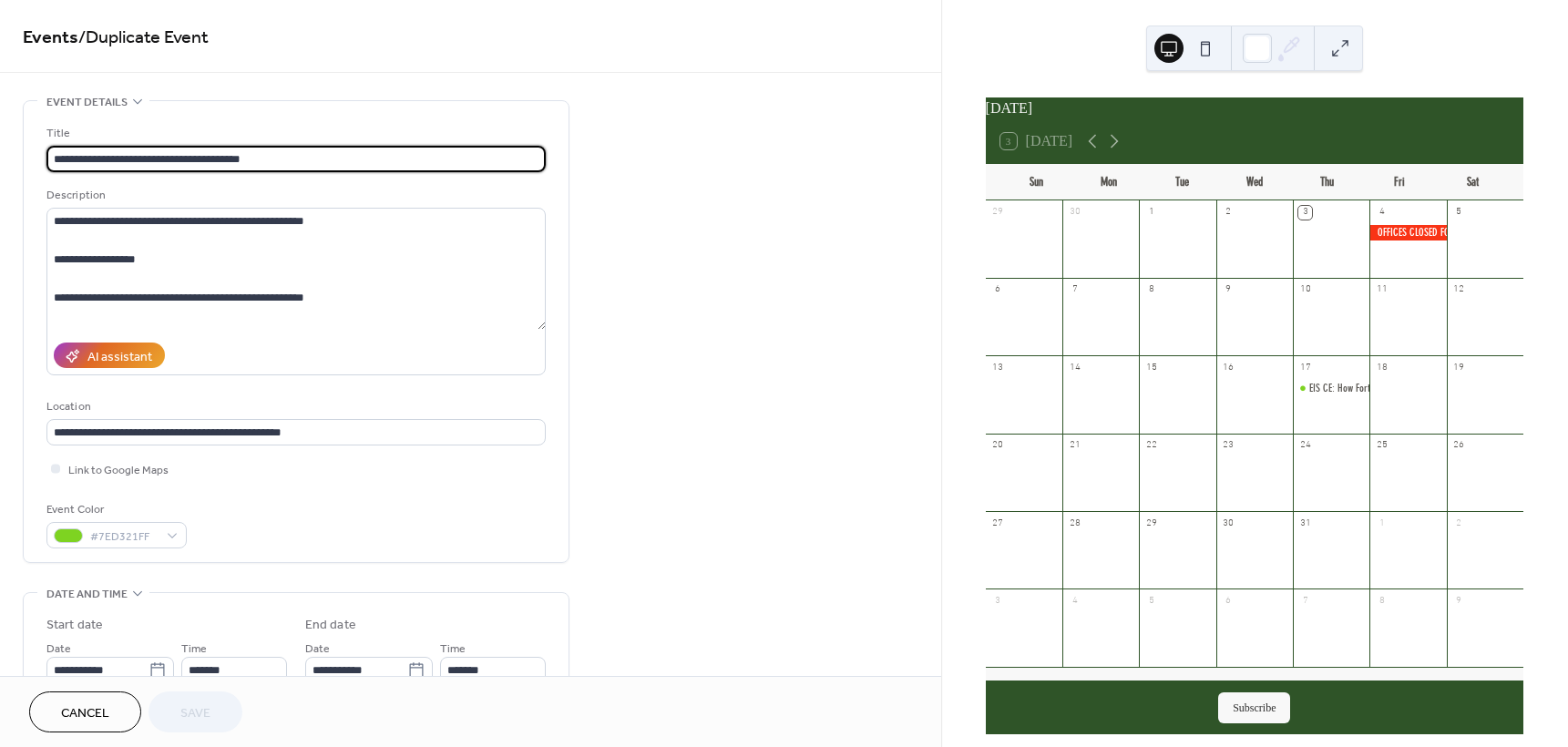 click on "**********" at bounding box center [296, 159] 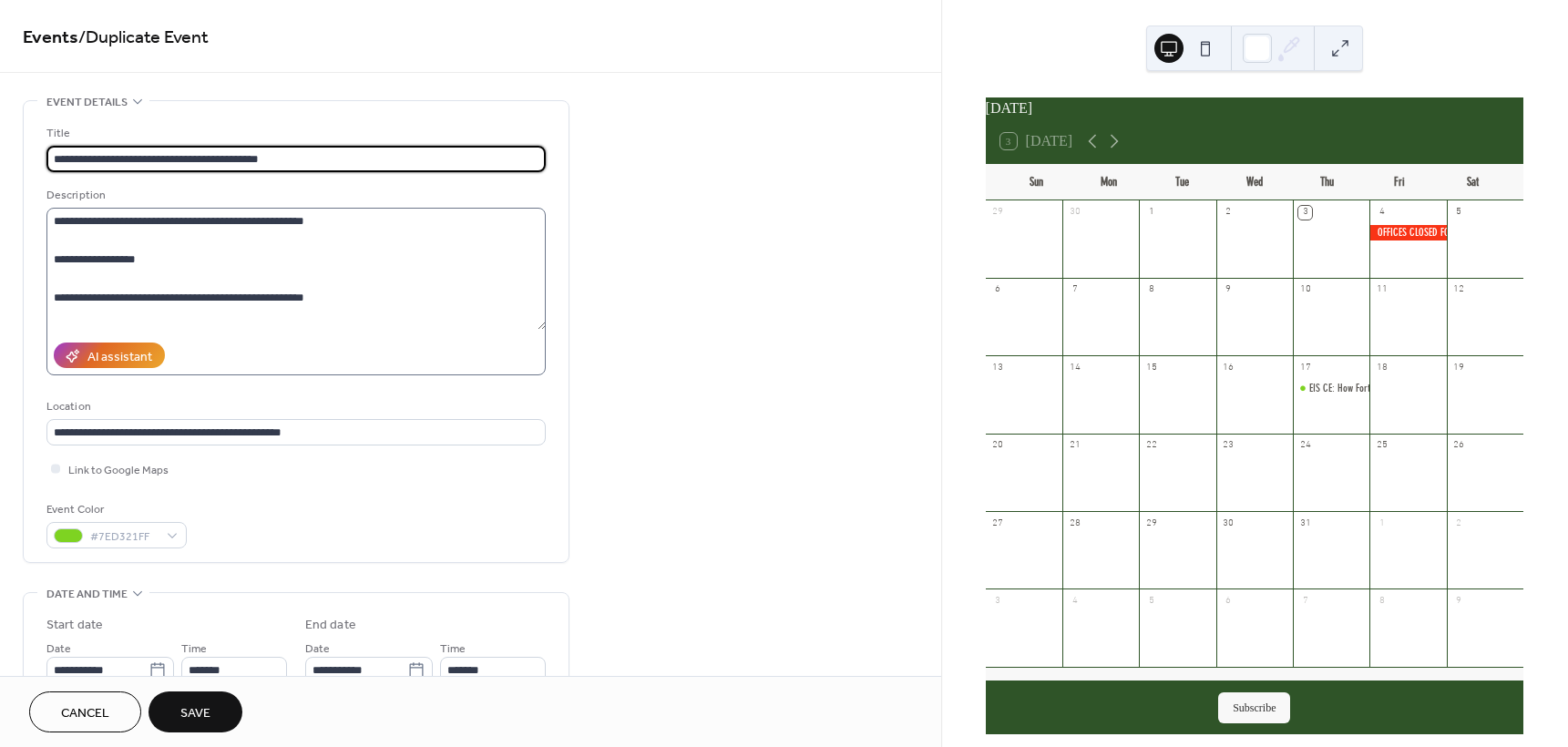 type on "**********" 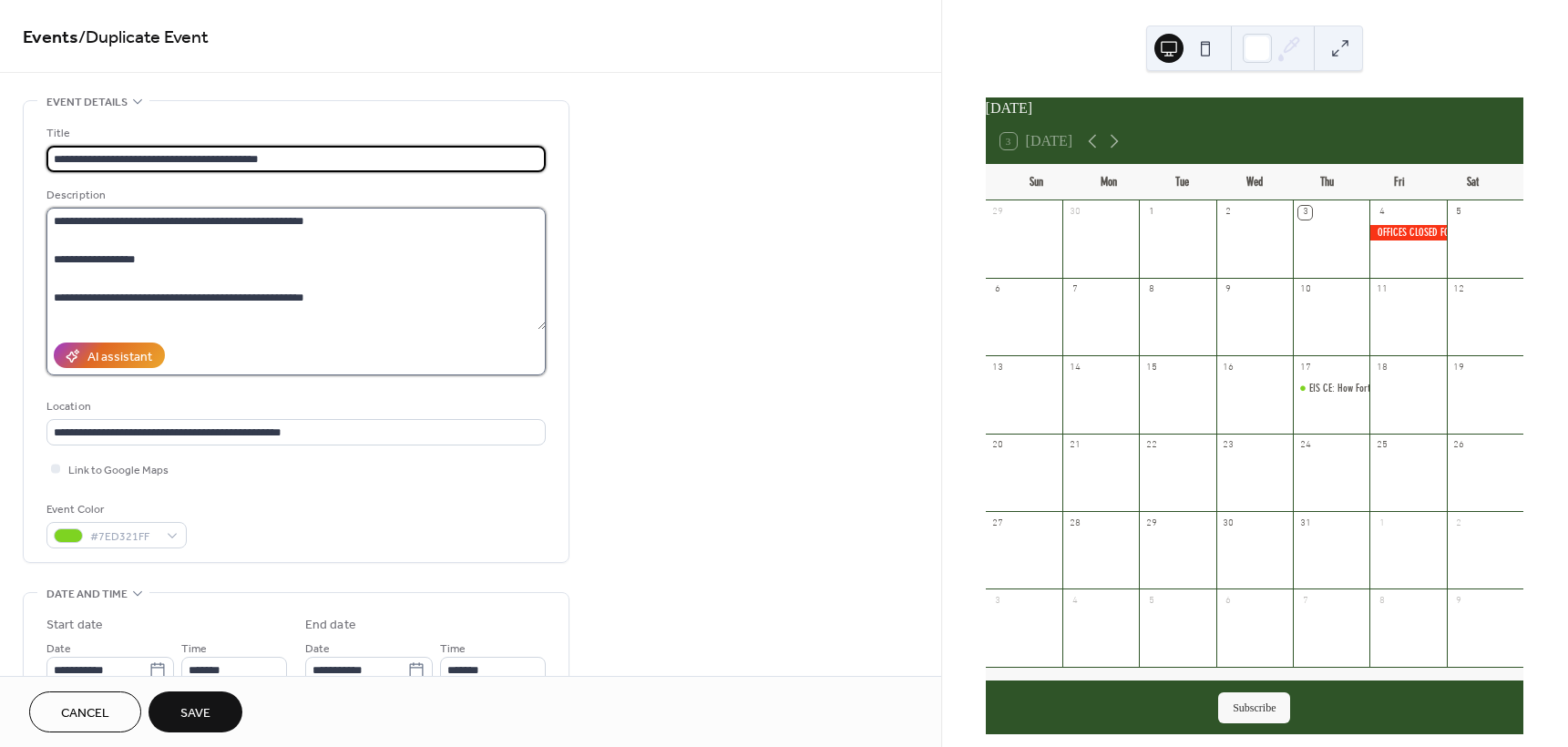 click on "**********" at bounding box center (296, 269) 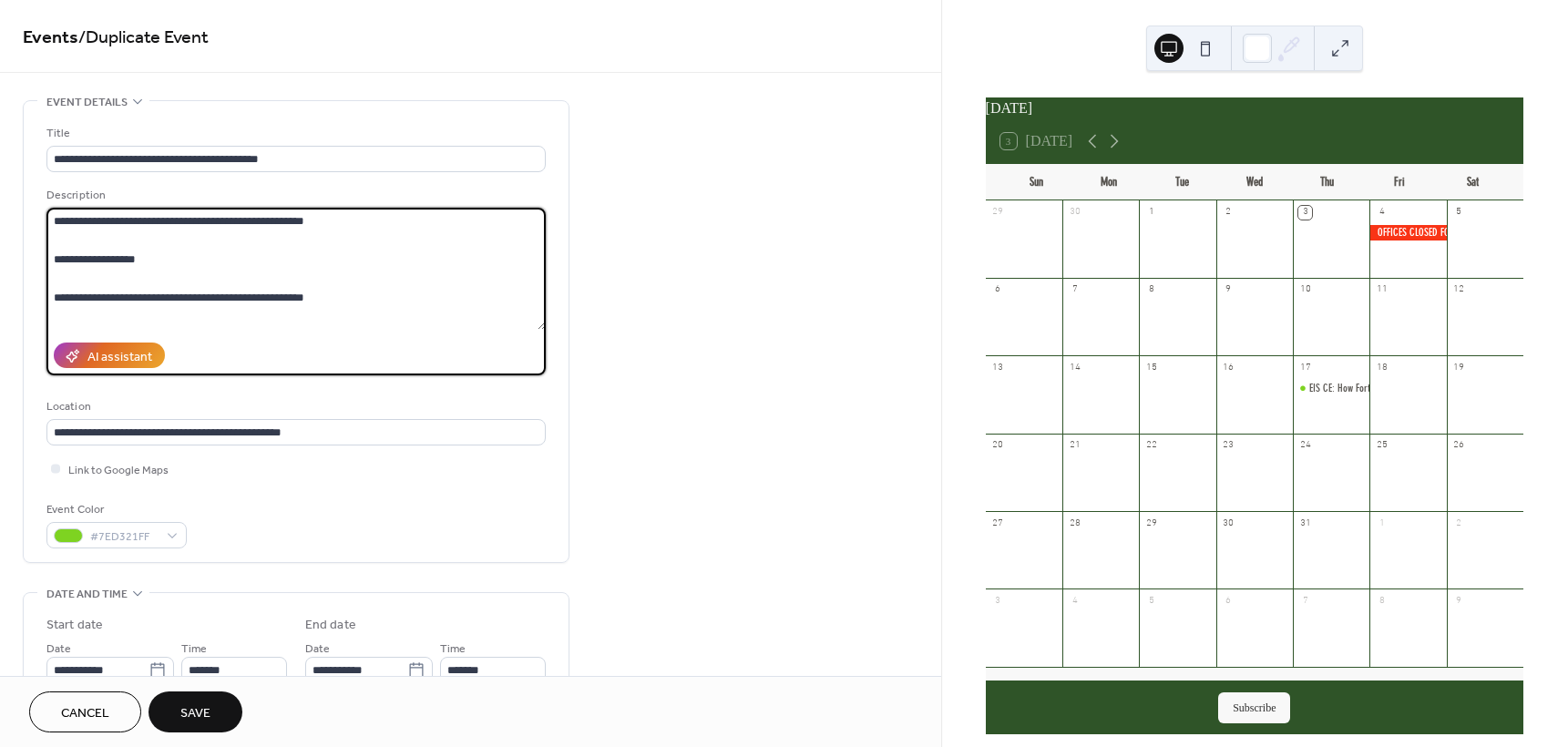 drag, startPoint x: 303, startPoint y: 222, endPoint x: 46, endPoint y: 229, distance: 257.09531 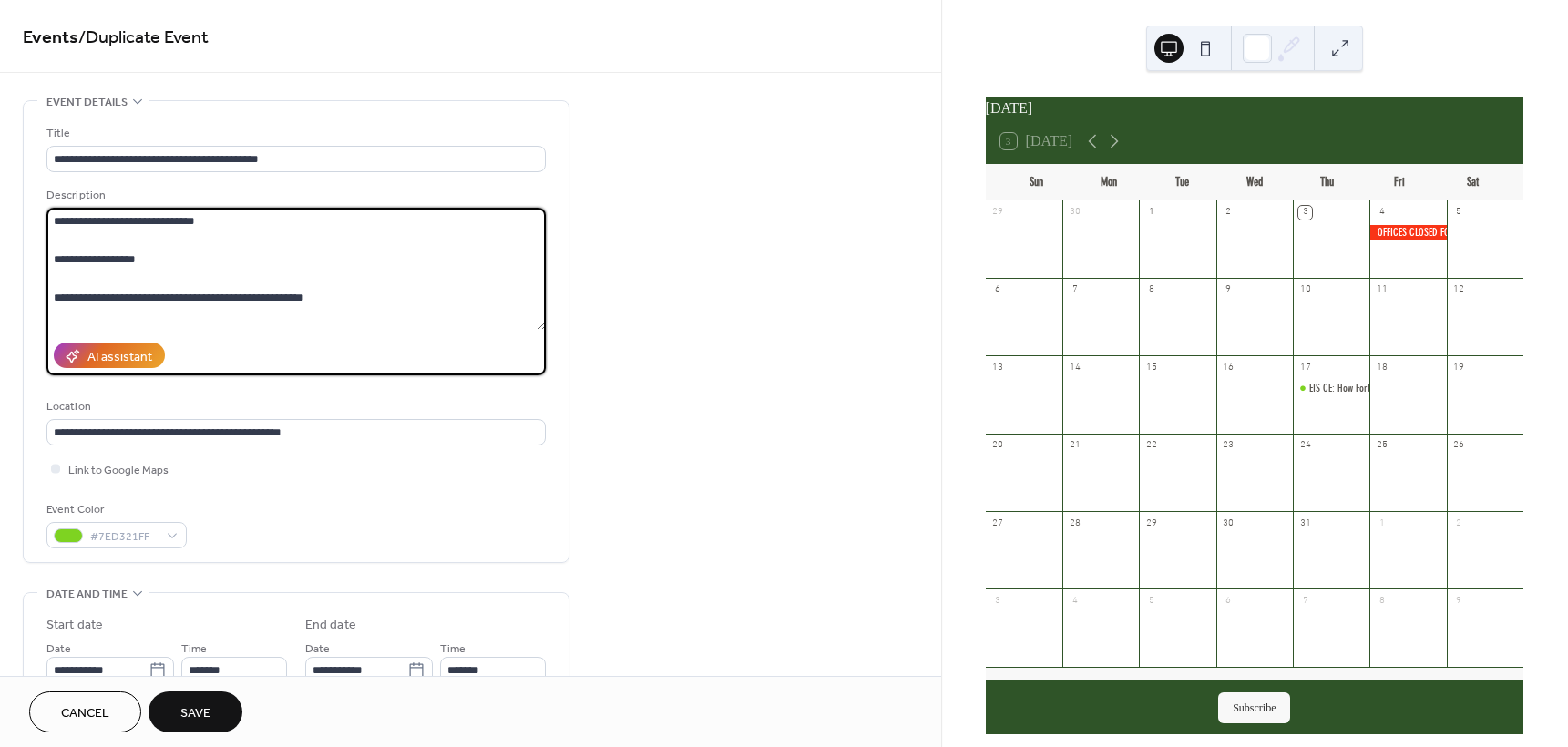 click on "**********" at bounding box center (296, 269) 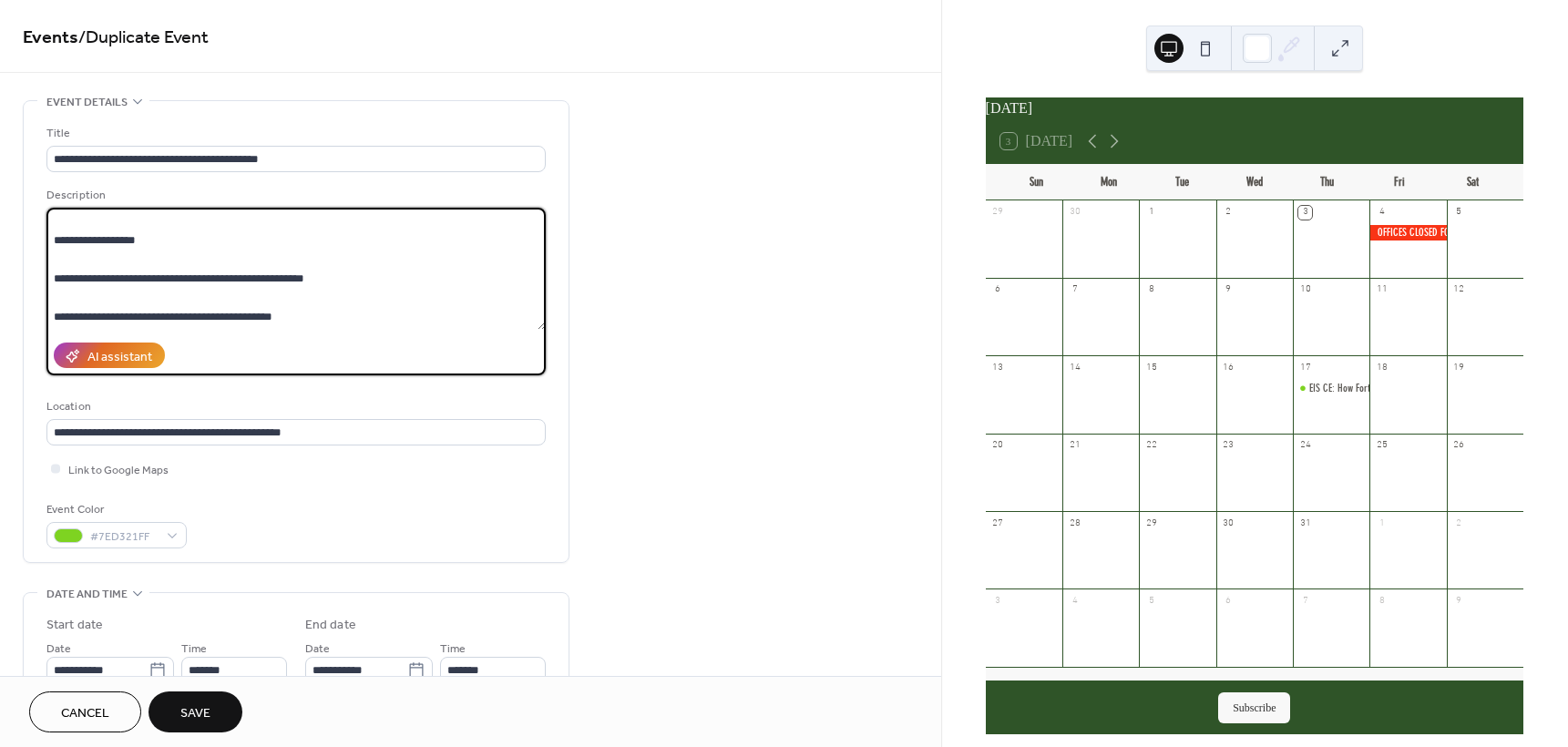 scroll, scrollTop: 57, scrollLeft: 0, axis: vertical 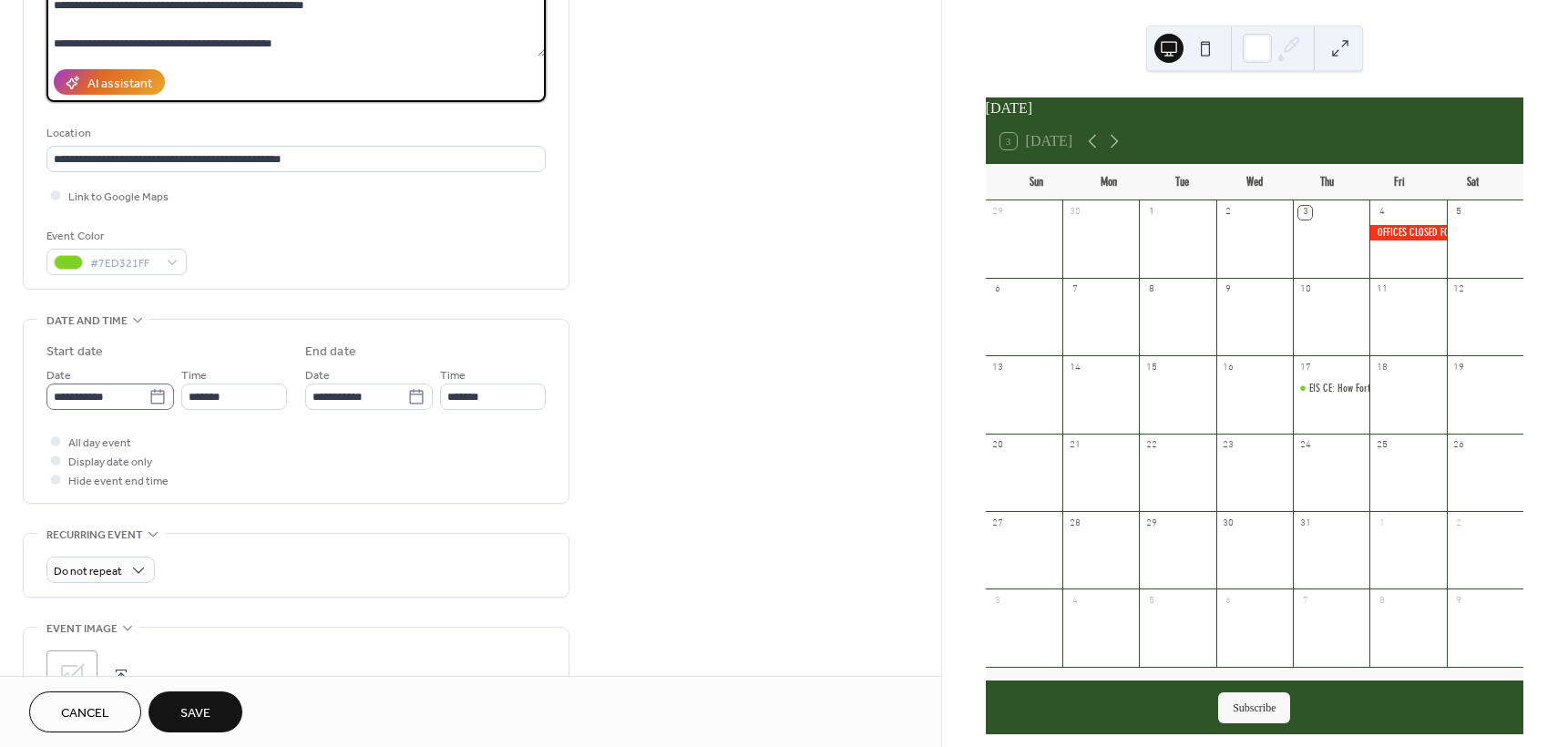 type on "**********" 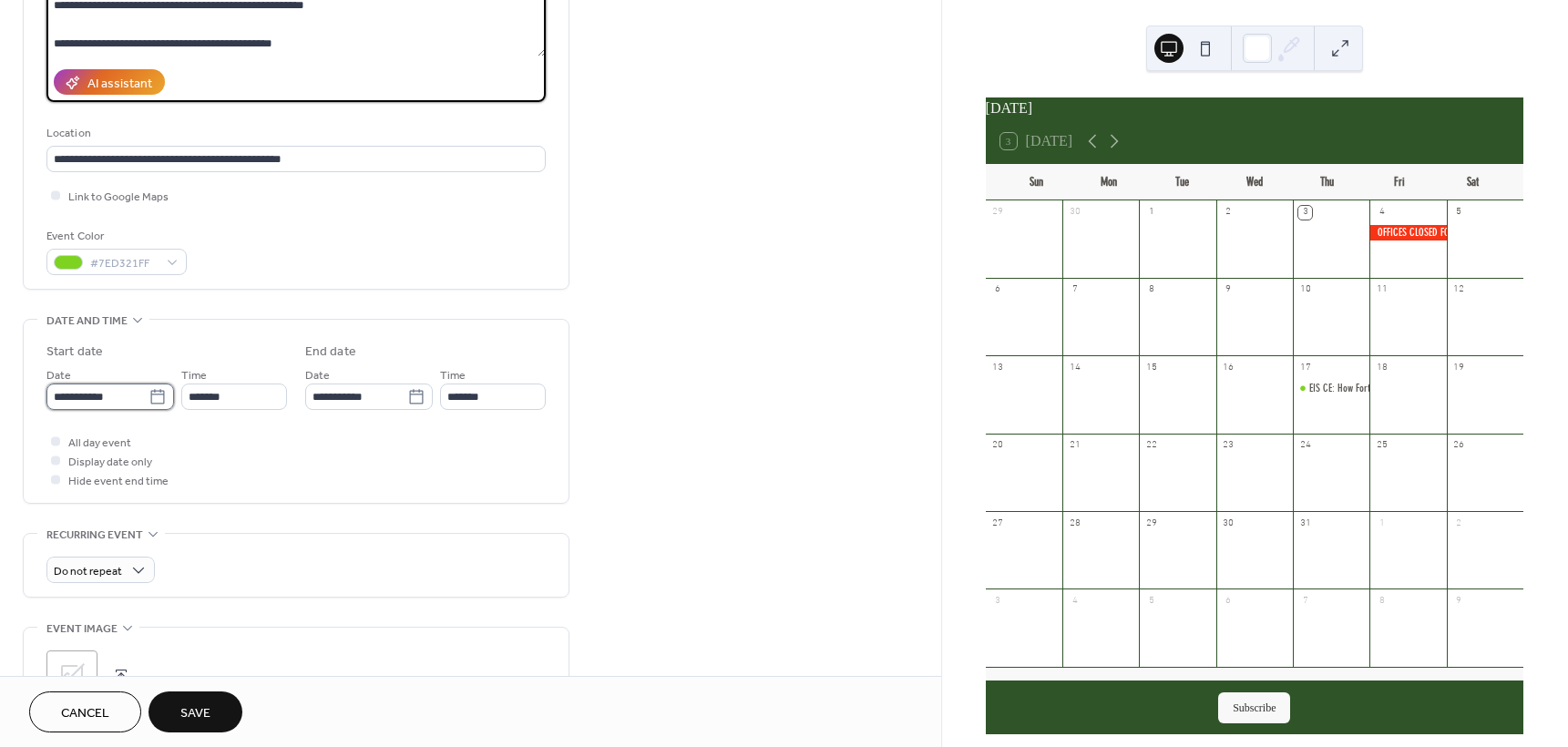 click on "**********" at bounding box center [97, 396] 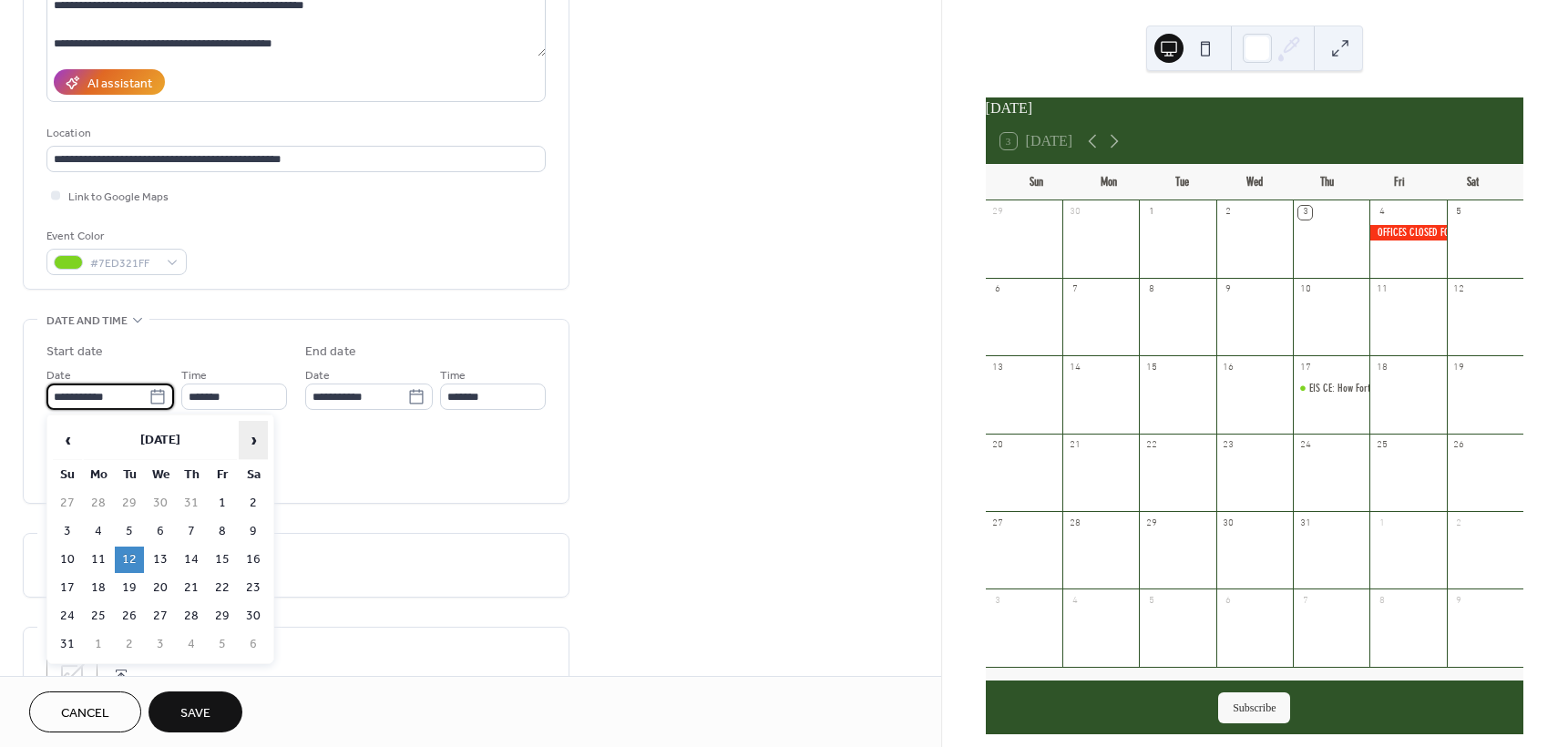 click on "›" at bounding box center (253, 440) 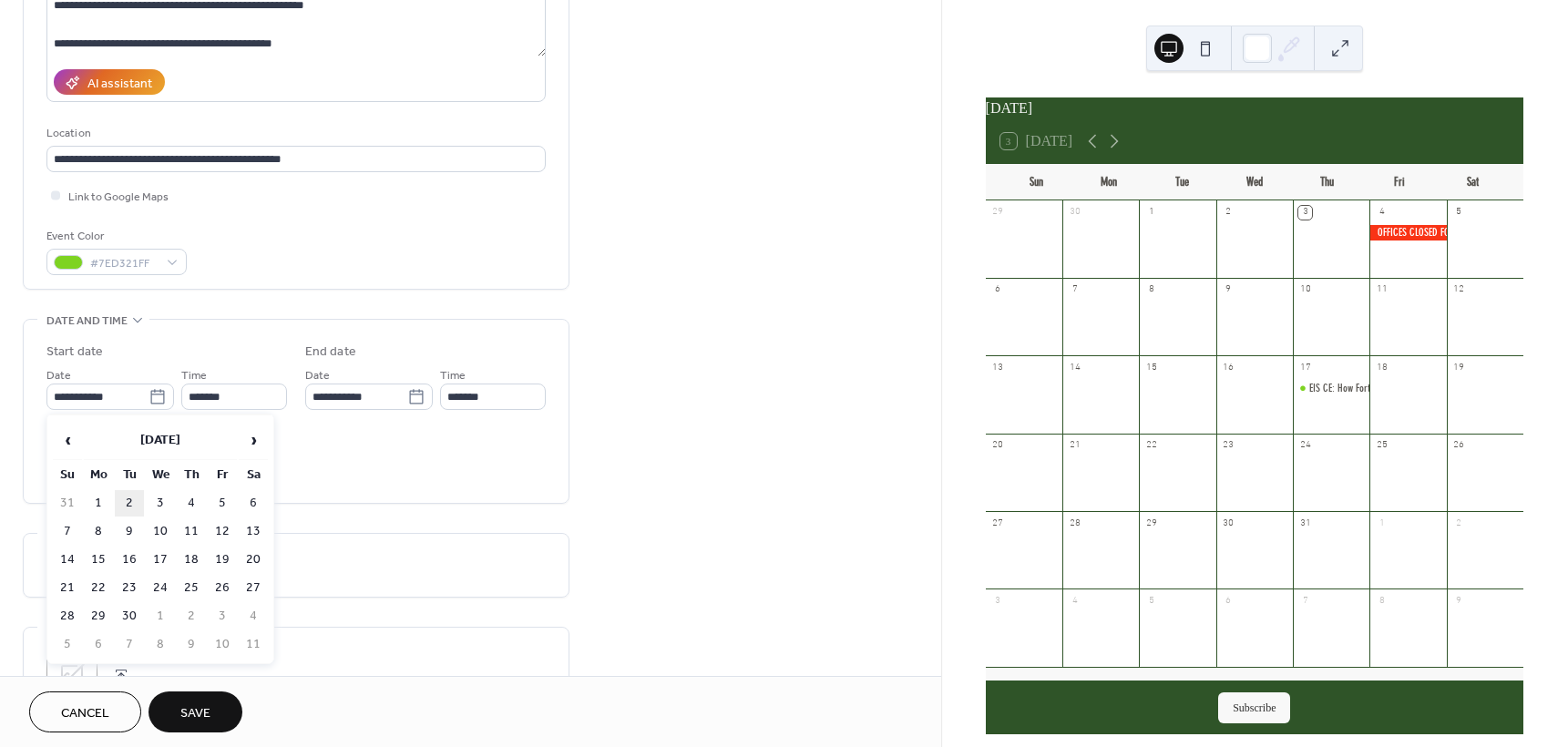 click on "2" at bounding box center [129, 503] 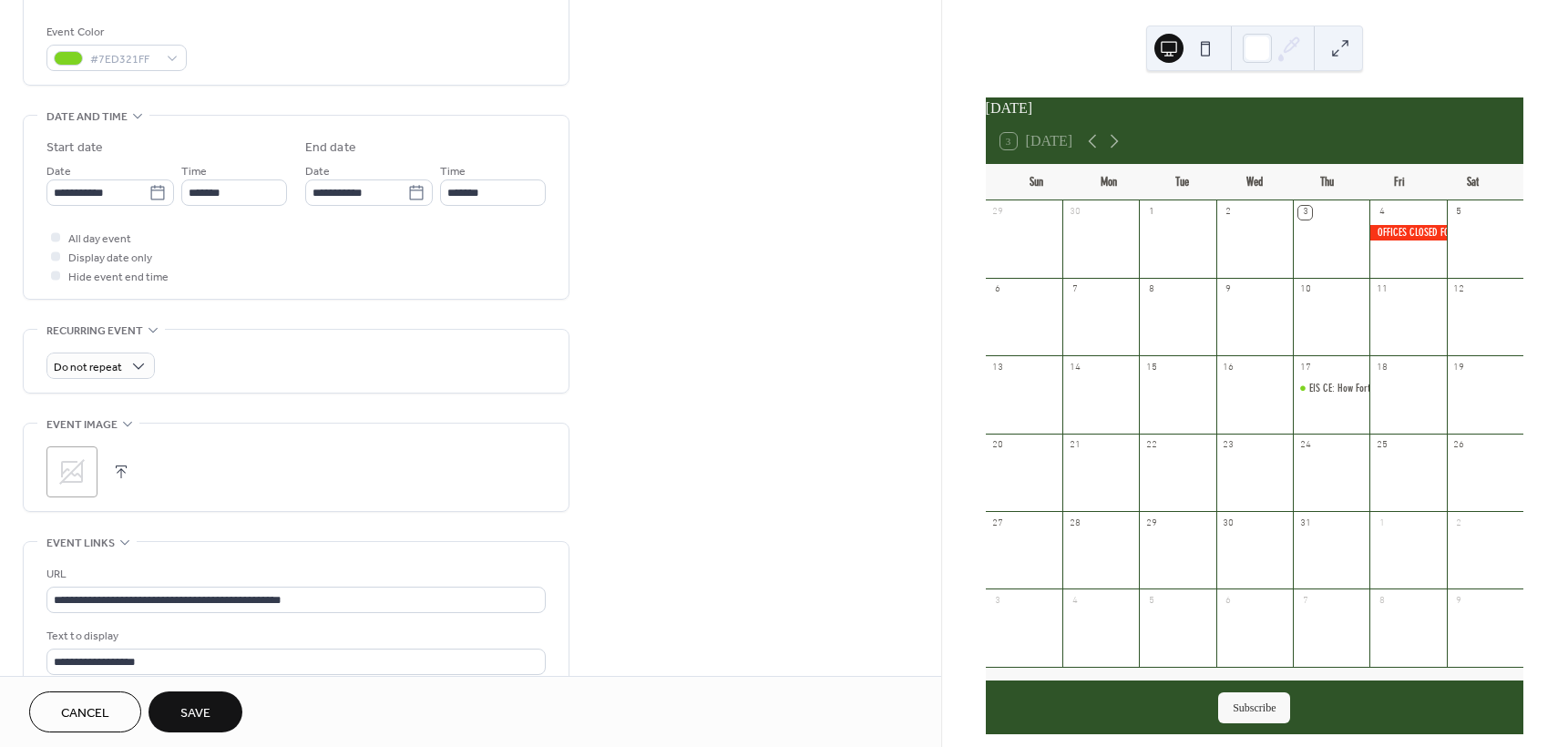 scroll, scrollTop: 547, scrollLeft: 0, axis: vertical 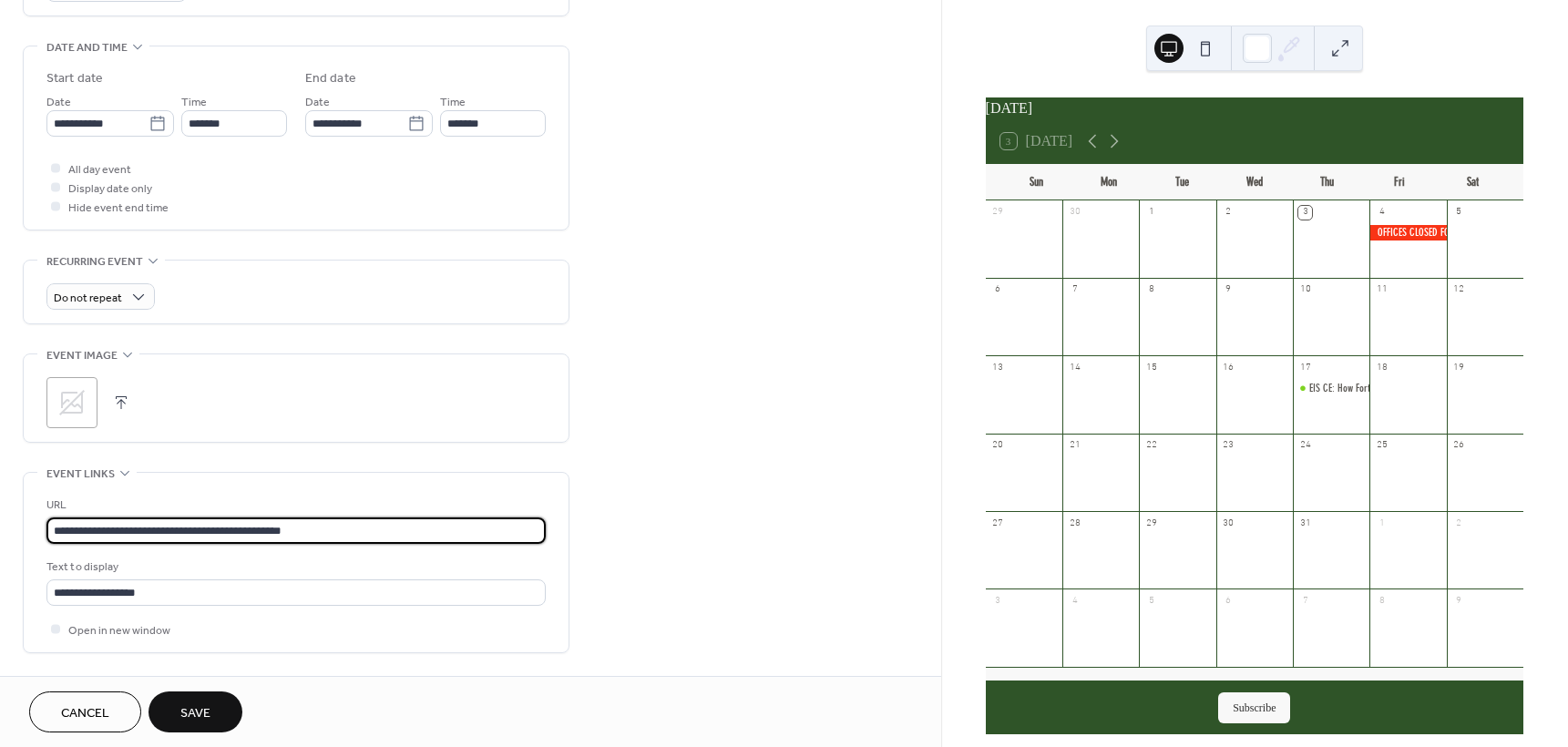 drag, startPoint x: 316, startPoint y: 529, endPoint x: 32, endPoint y: 531, distance: 284.007 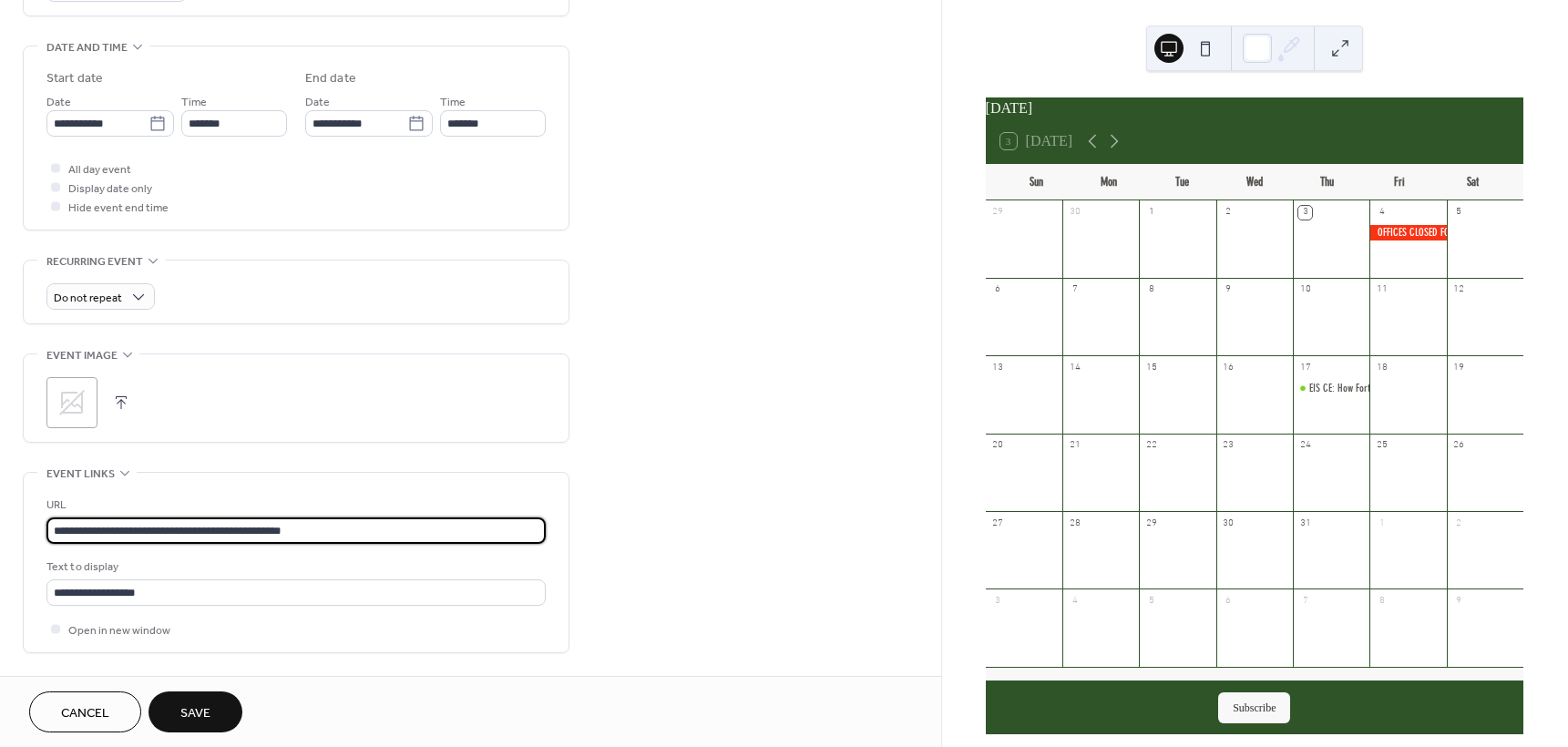 click on "**********" at bounding box center (296, 562) 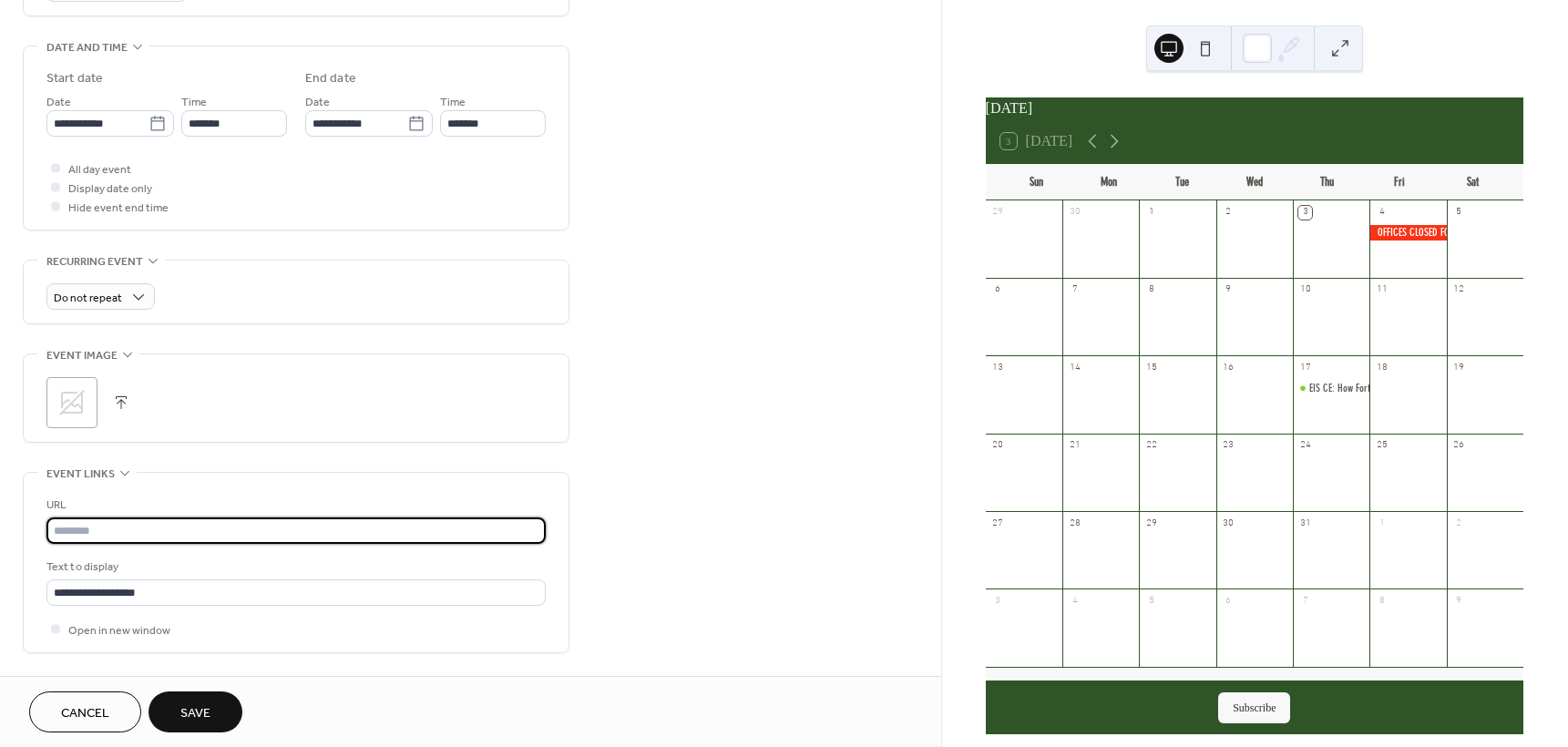 paste on "**********" 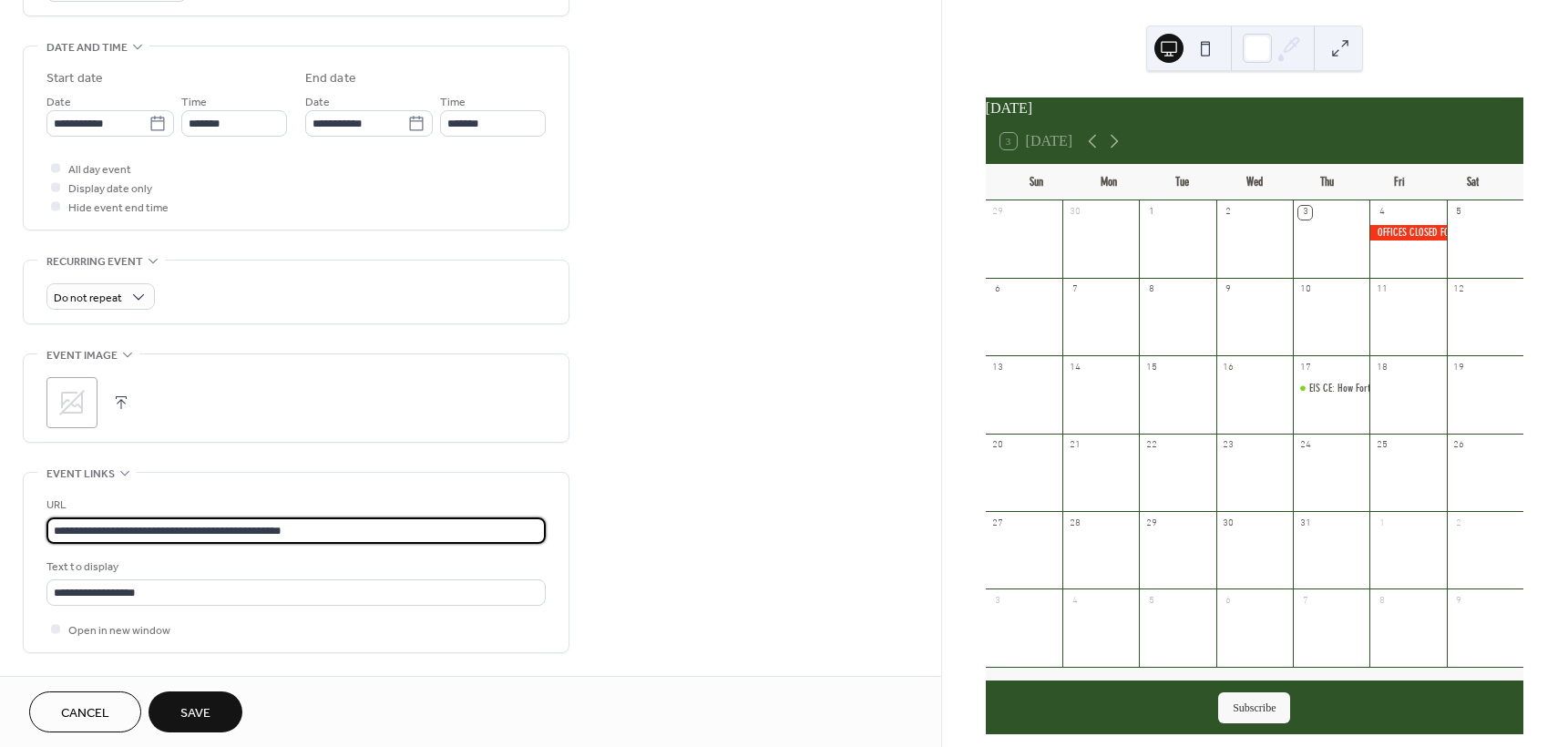 type on "**********" 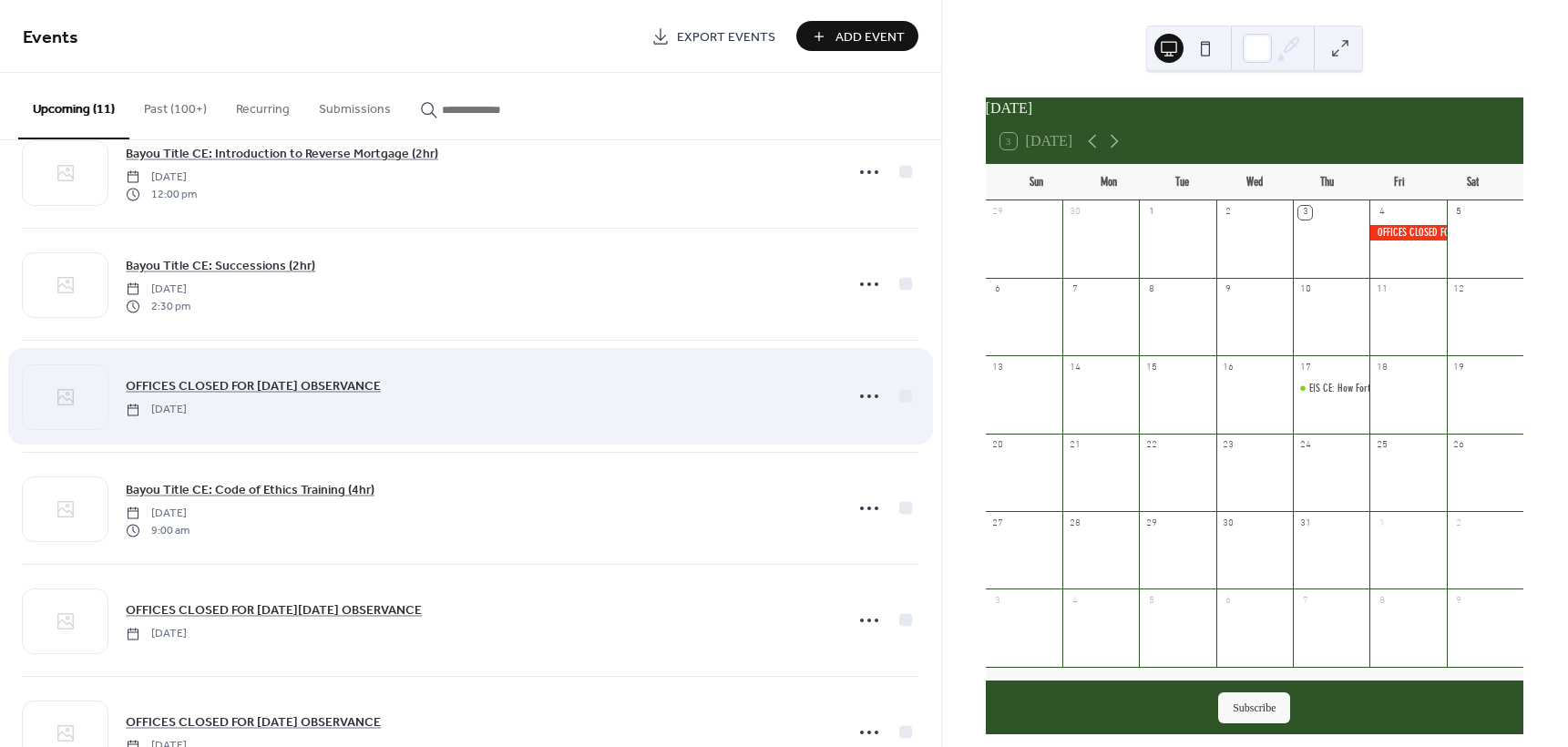 scroll, scrollTop: 455, scrollLeft: 0, axis: vertical 